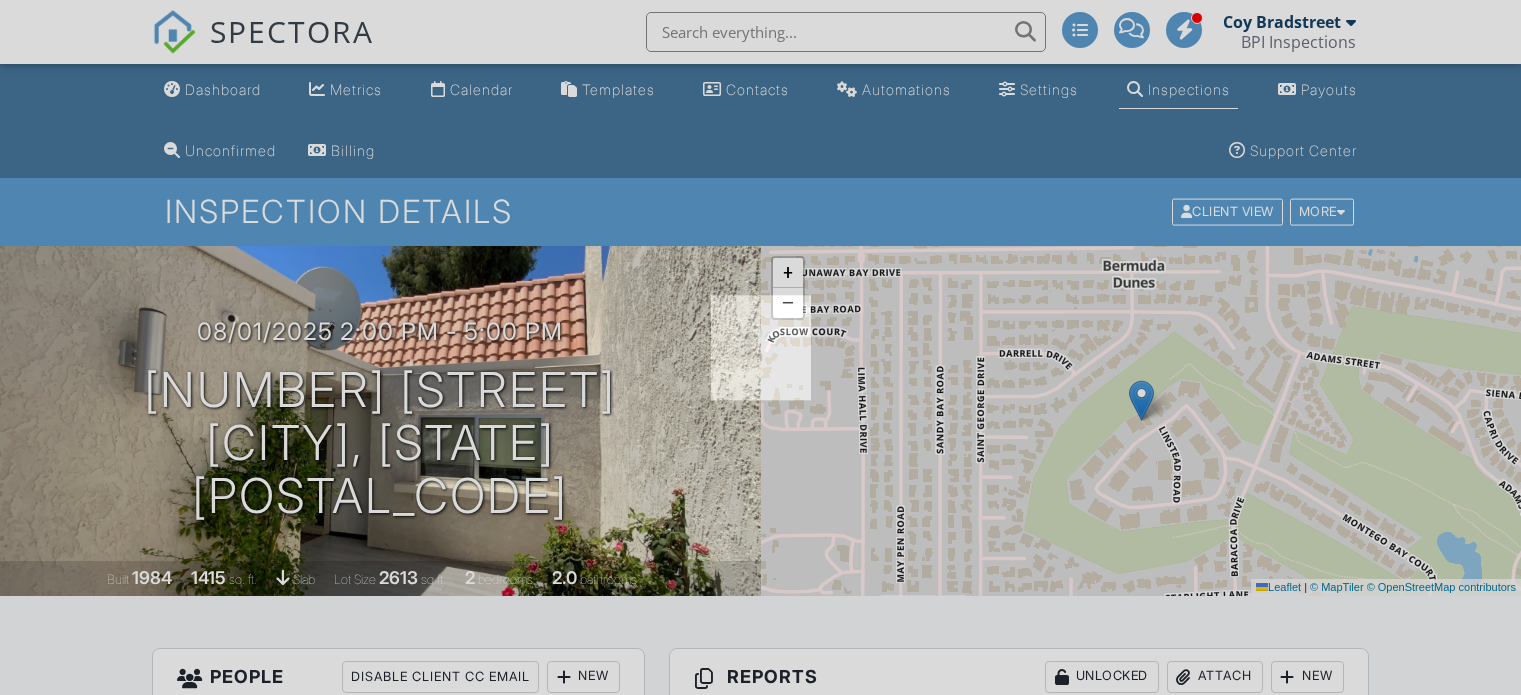 scroll, scrollTop: 0, scrollLeft: 0, axis: both 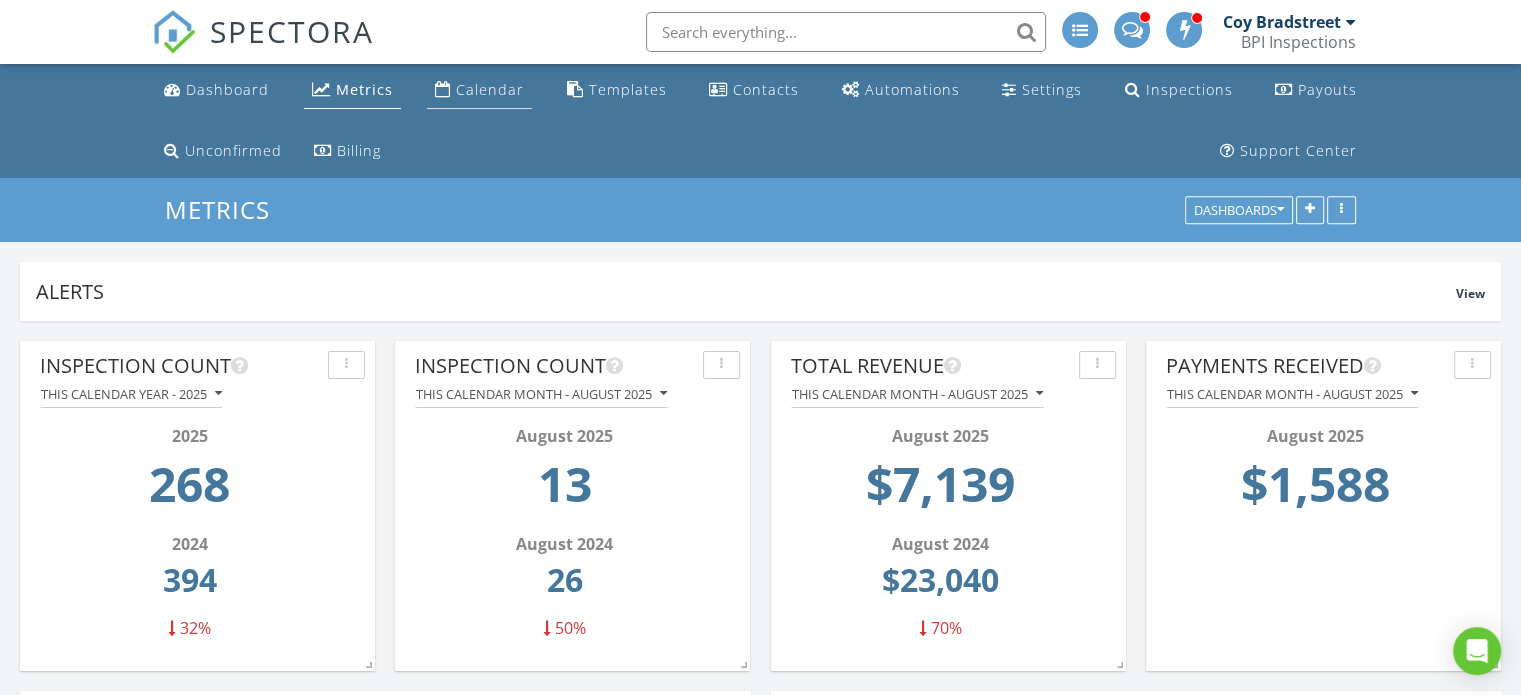 click on "Calendar" at bounding box center [490, 89] 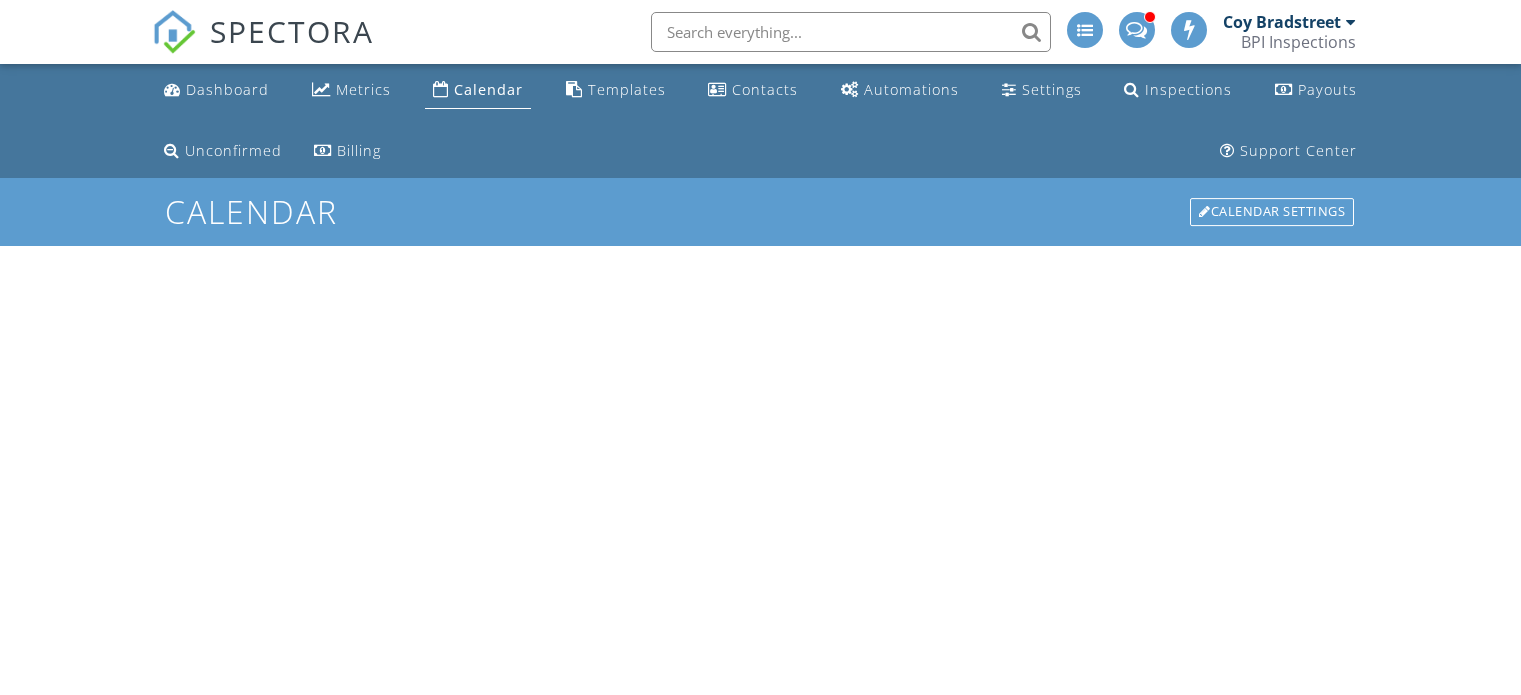 scroll, scrollTop: 0, scrollLeft: 0, axis: both 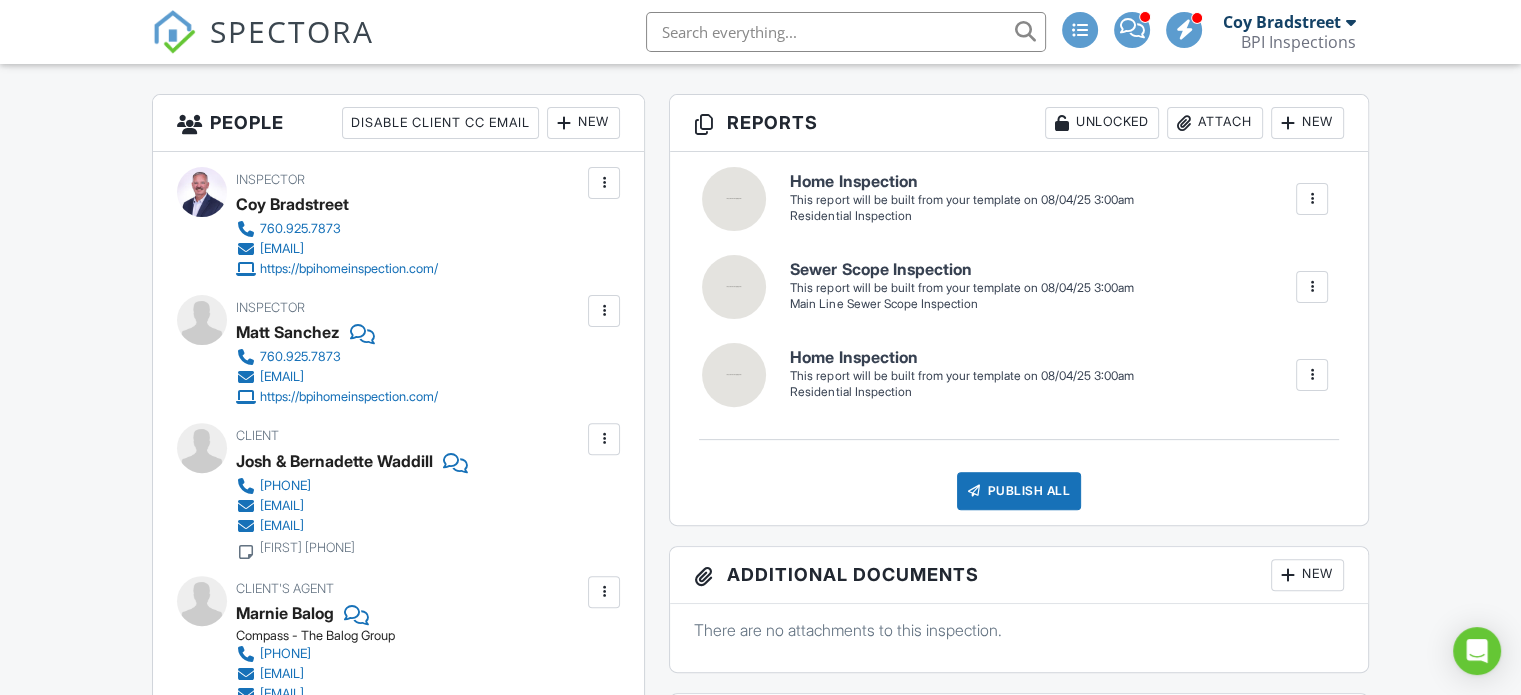 click at bounding box center [604, 311] 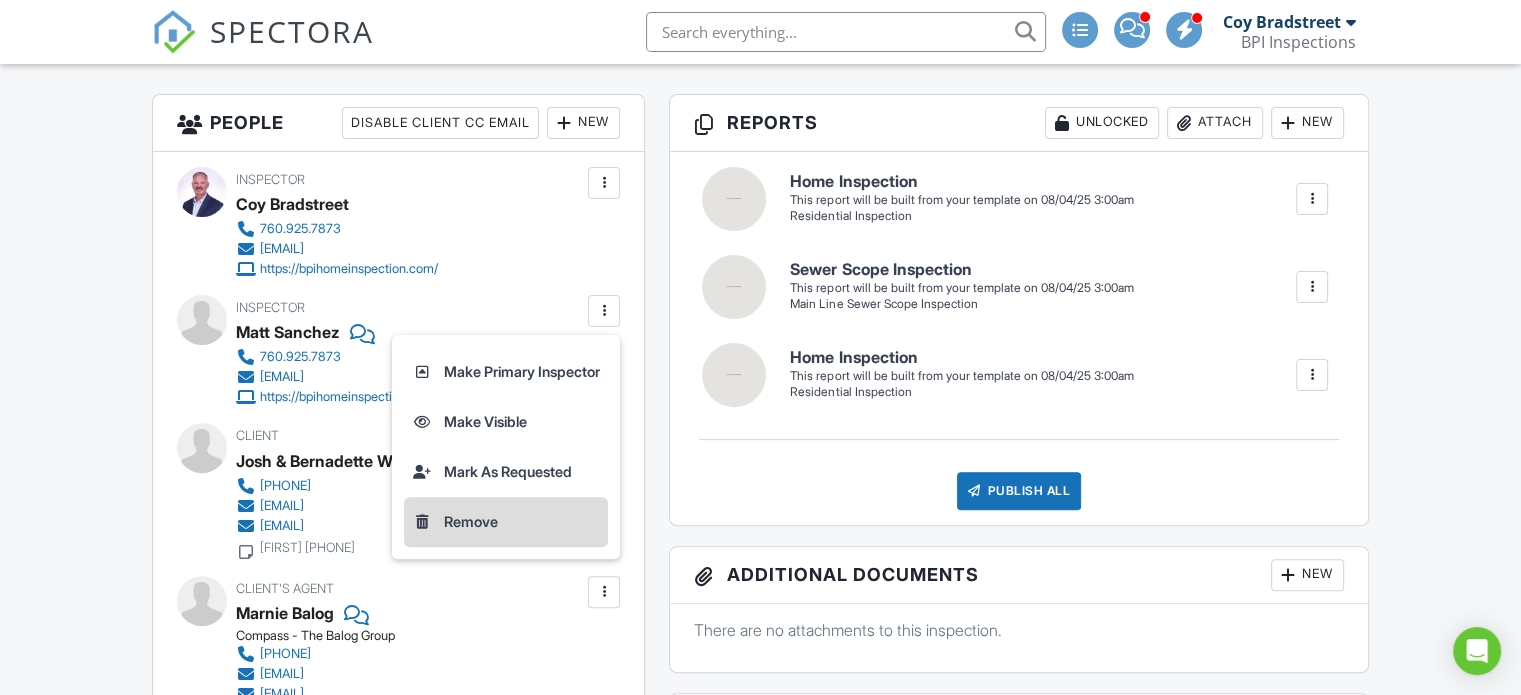 click on "Remove" at bounding box center (506, 522) 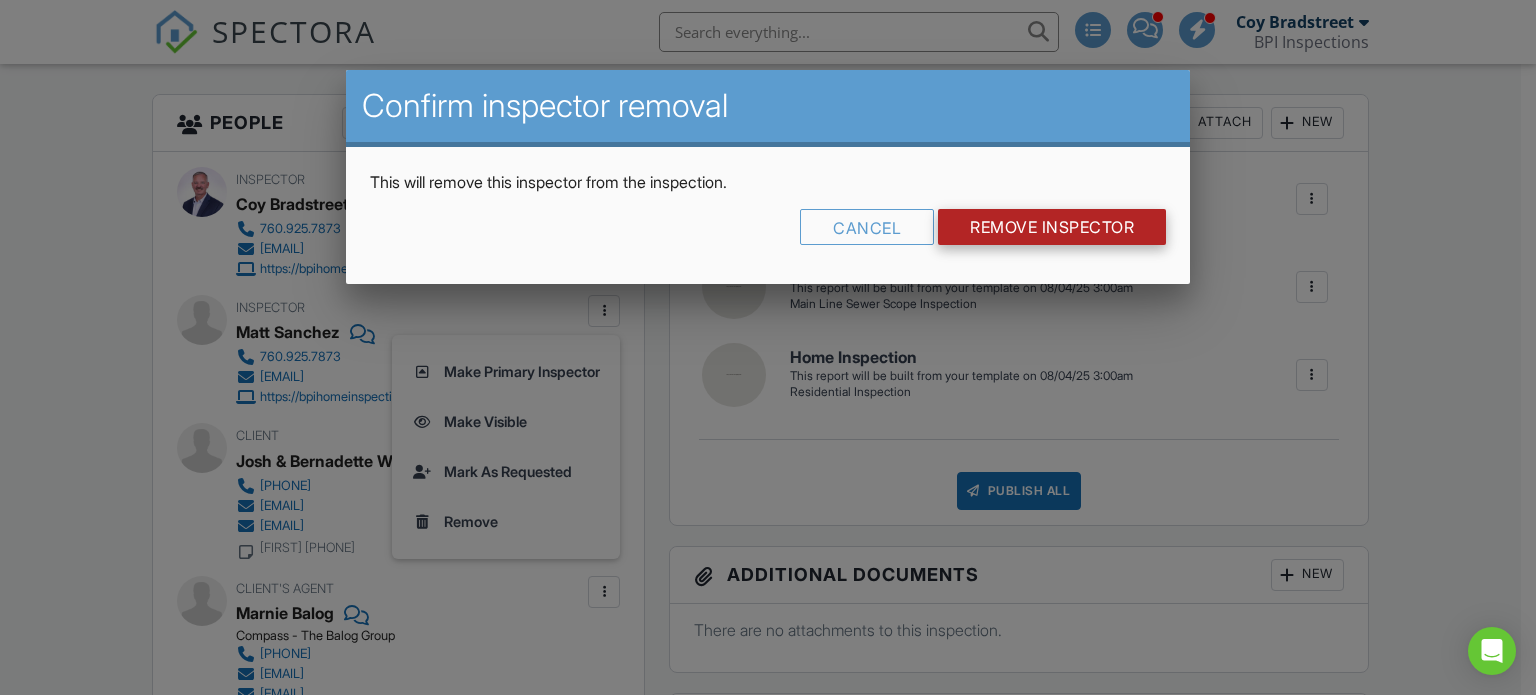 click on "Remove Inspector" at bounding box center [1052, 227] 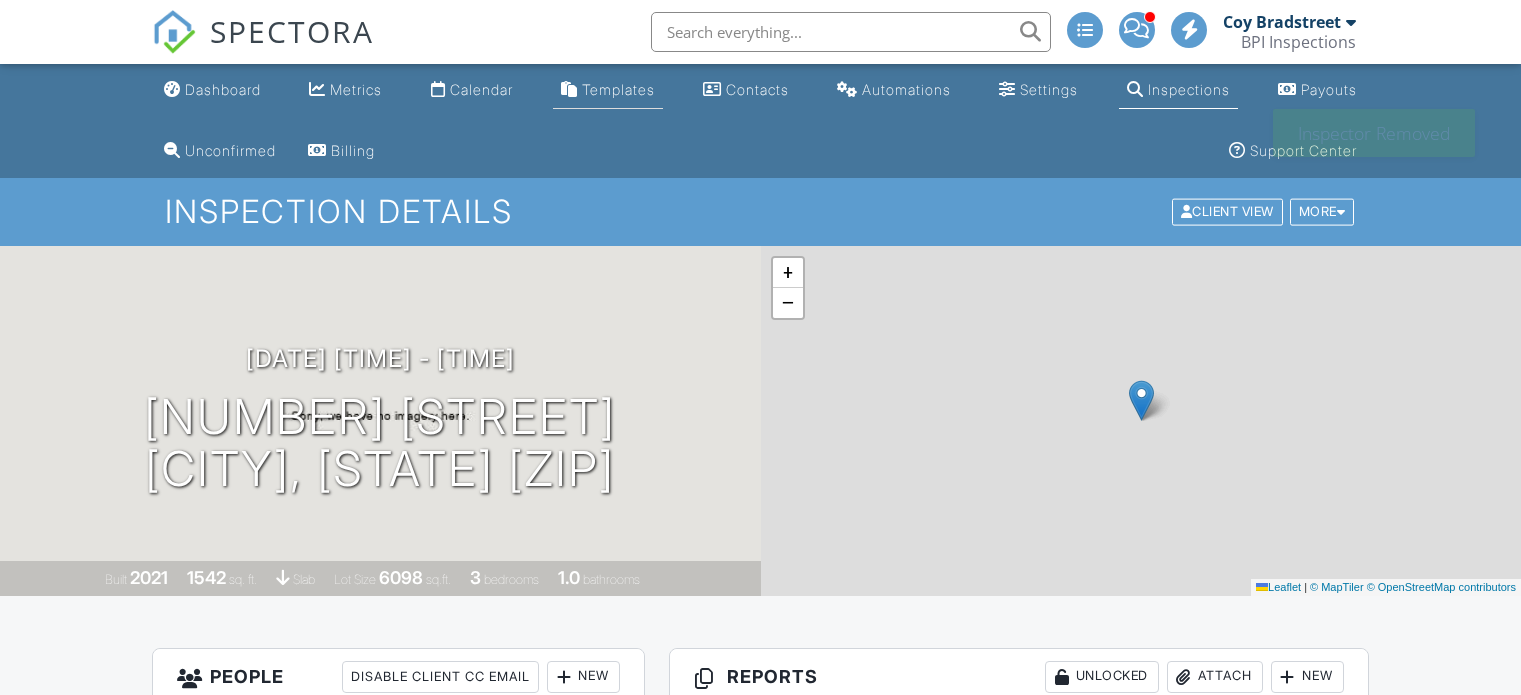 scroll, scrollTop: 0, scrollLeft: 0, axis: both 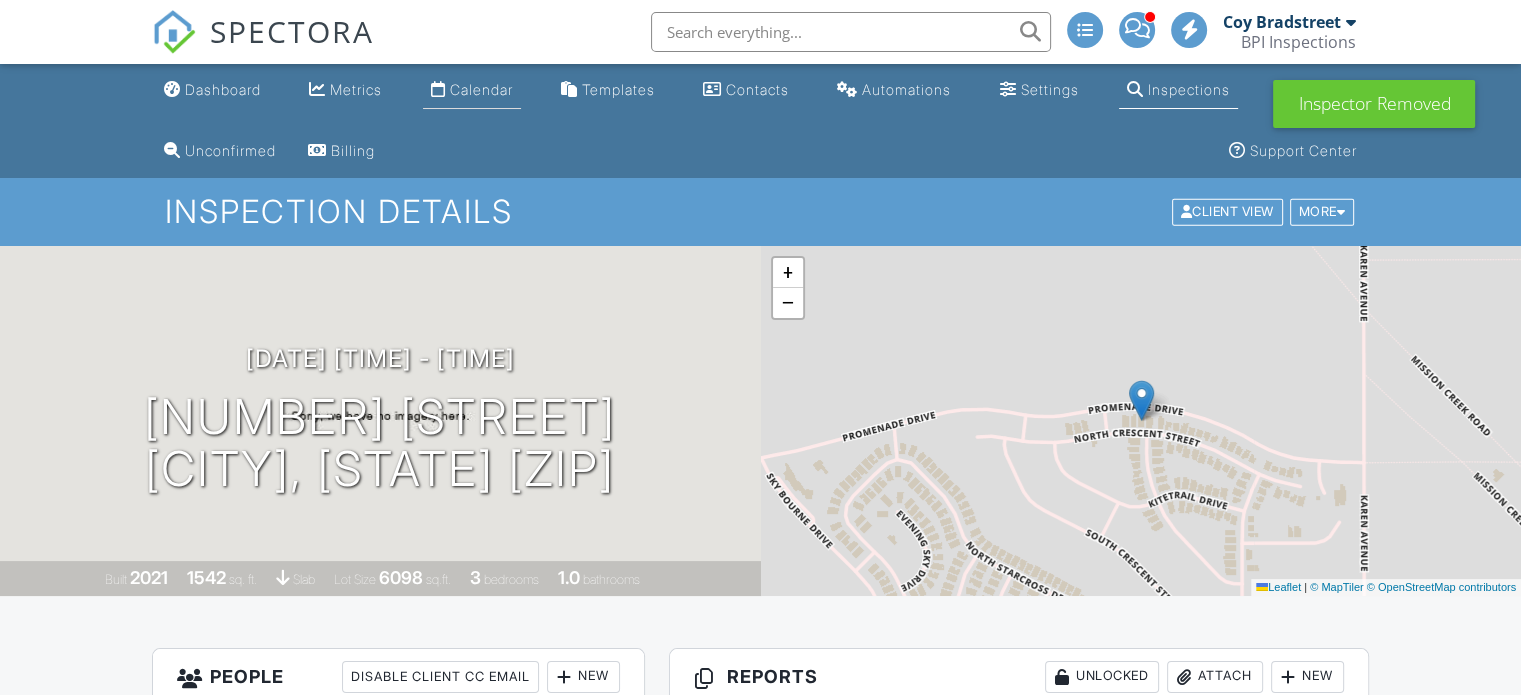 click on "Calendar" at bounding box center (472, 90) 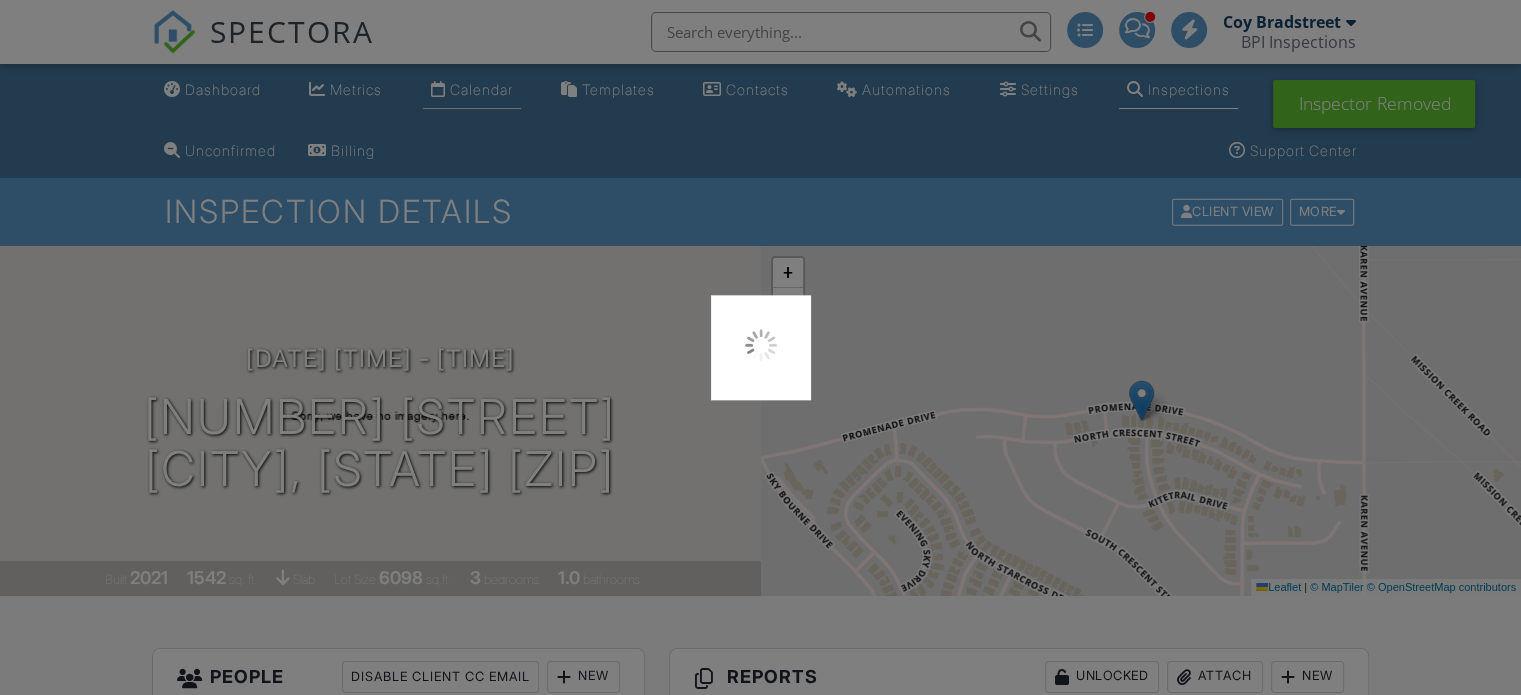 scroll, scrollTop: 0, scrollLeft: 0, axis: both 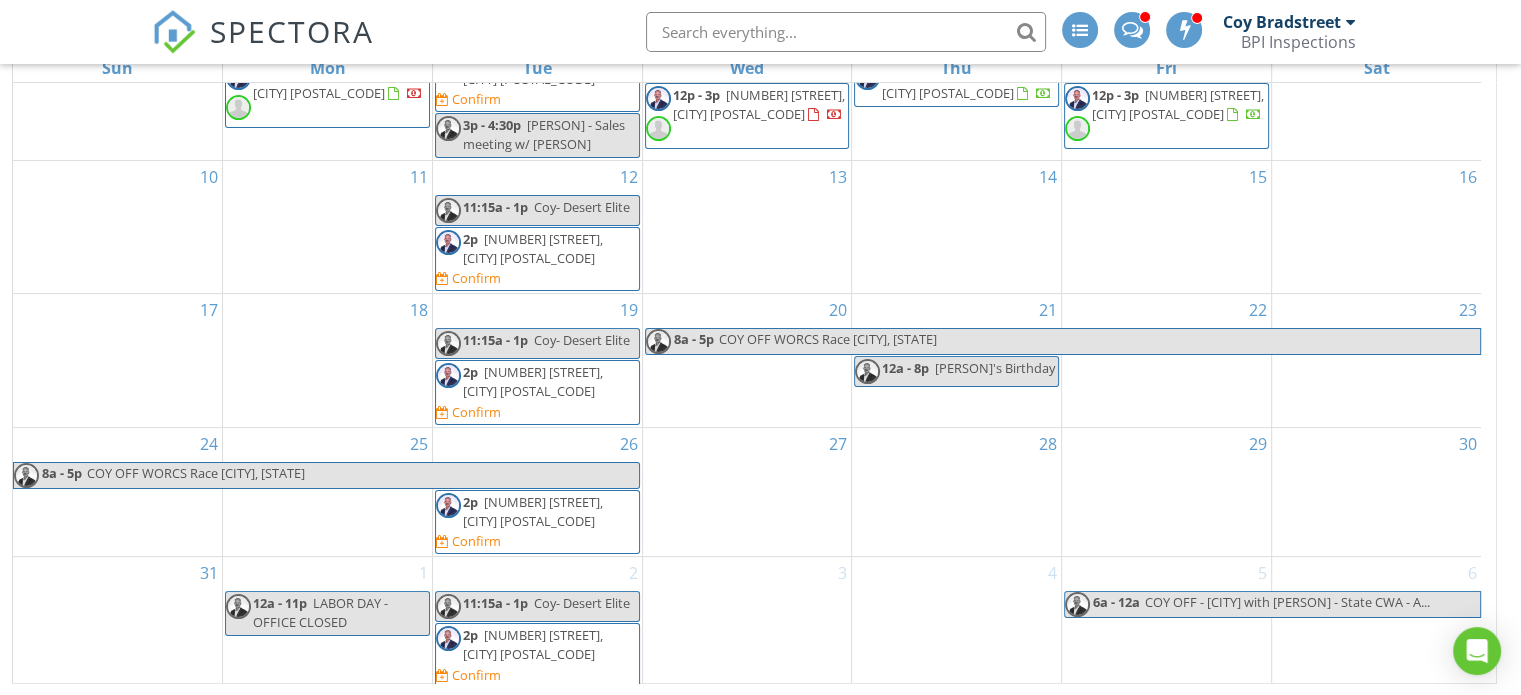 click on "20
8a - 5p
COY OFF WORCS Race Preston, Idaho" at bounding box center [747, 360] 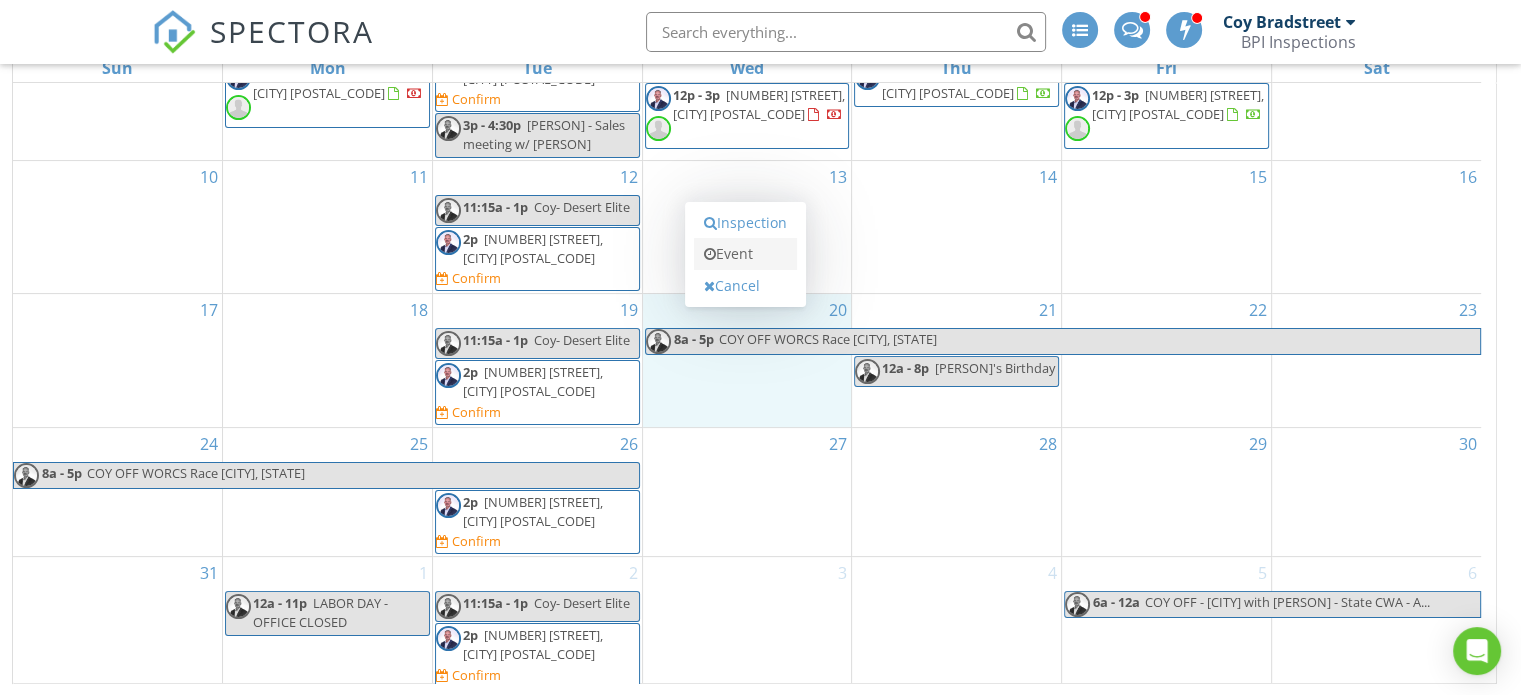 click on "Event" at bounding box center [745, 254] 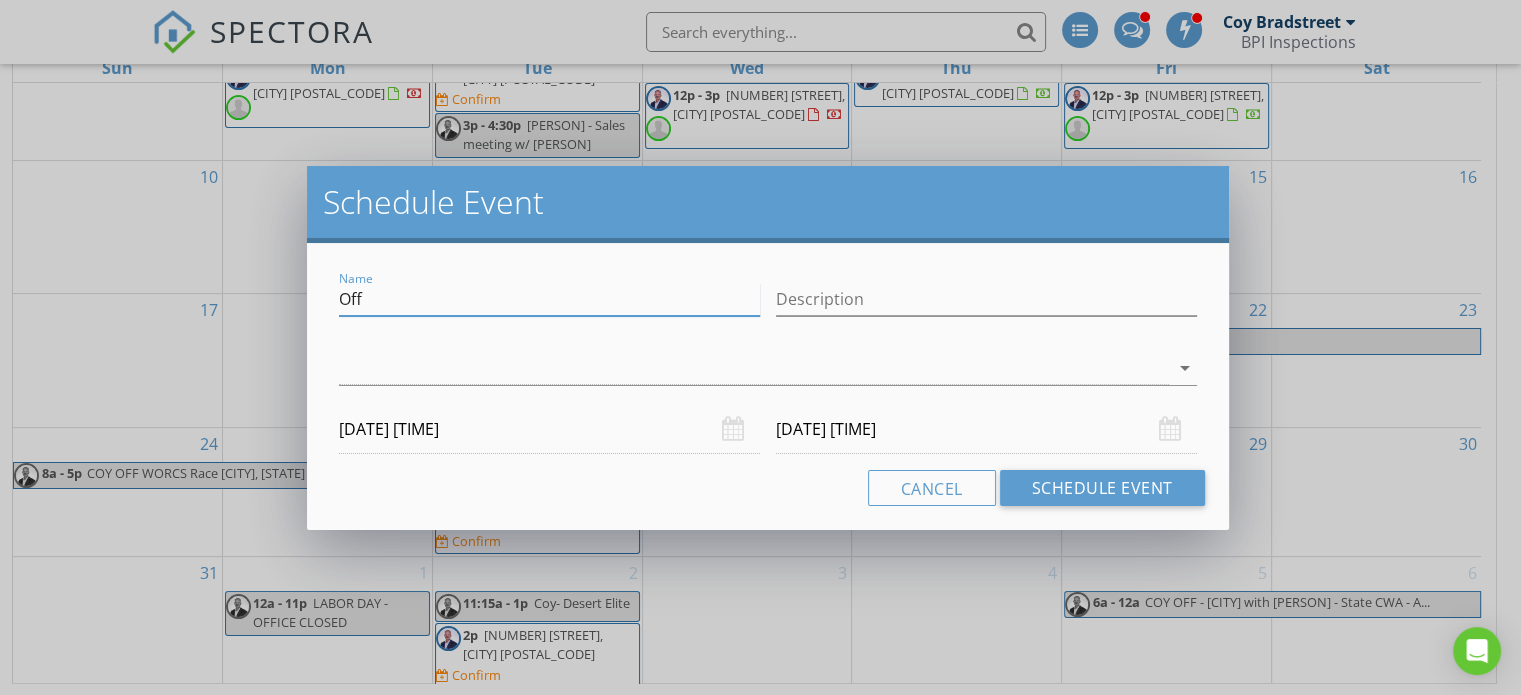 drag, startPoint x: 420, startPoint y: 292, endPoint x: 236, endPoint y: 321, distance: 186.2713 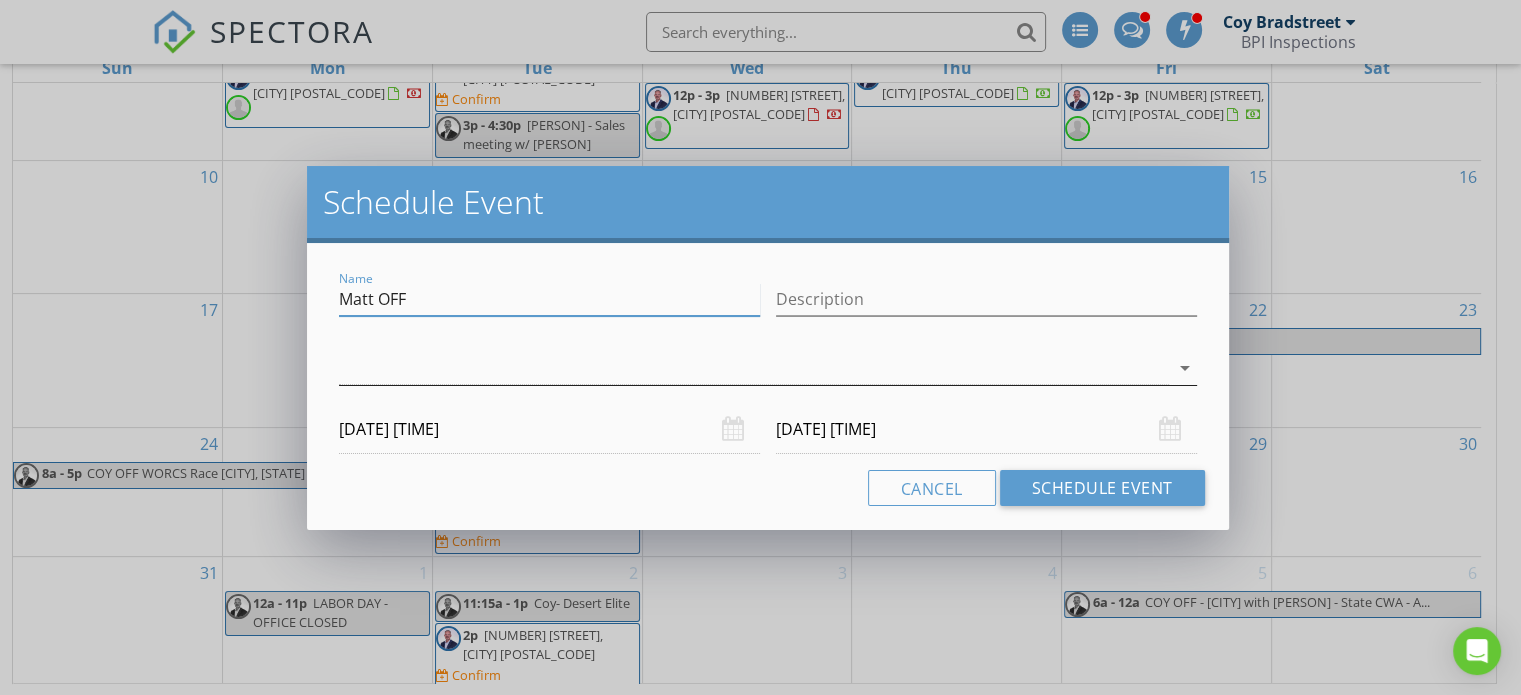 type on "Matt OFF" 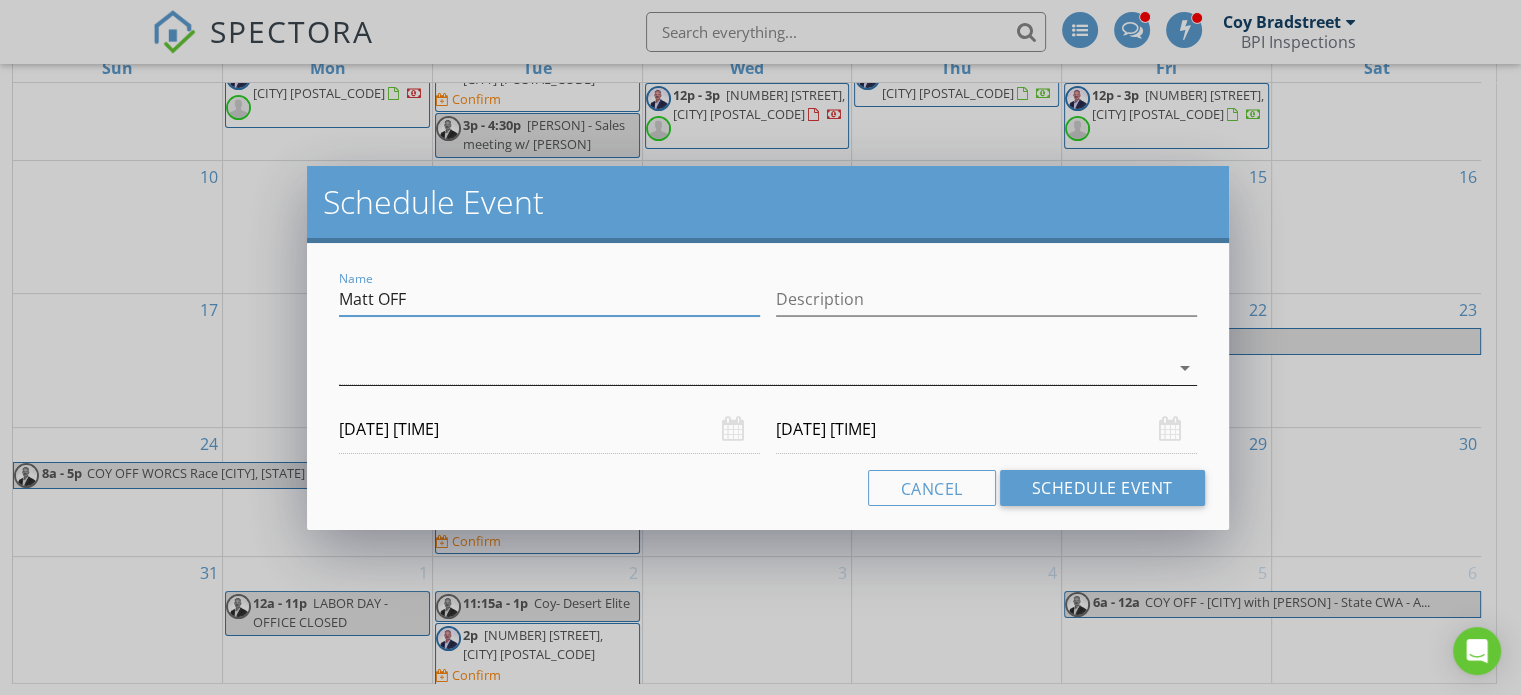 click at bounding box center [754, 368] 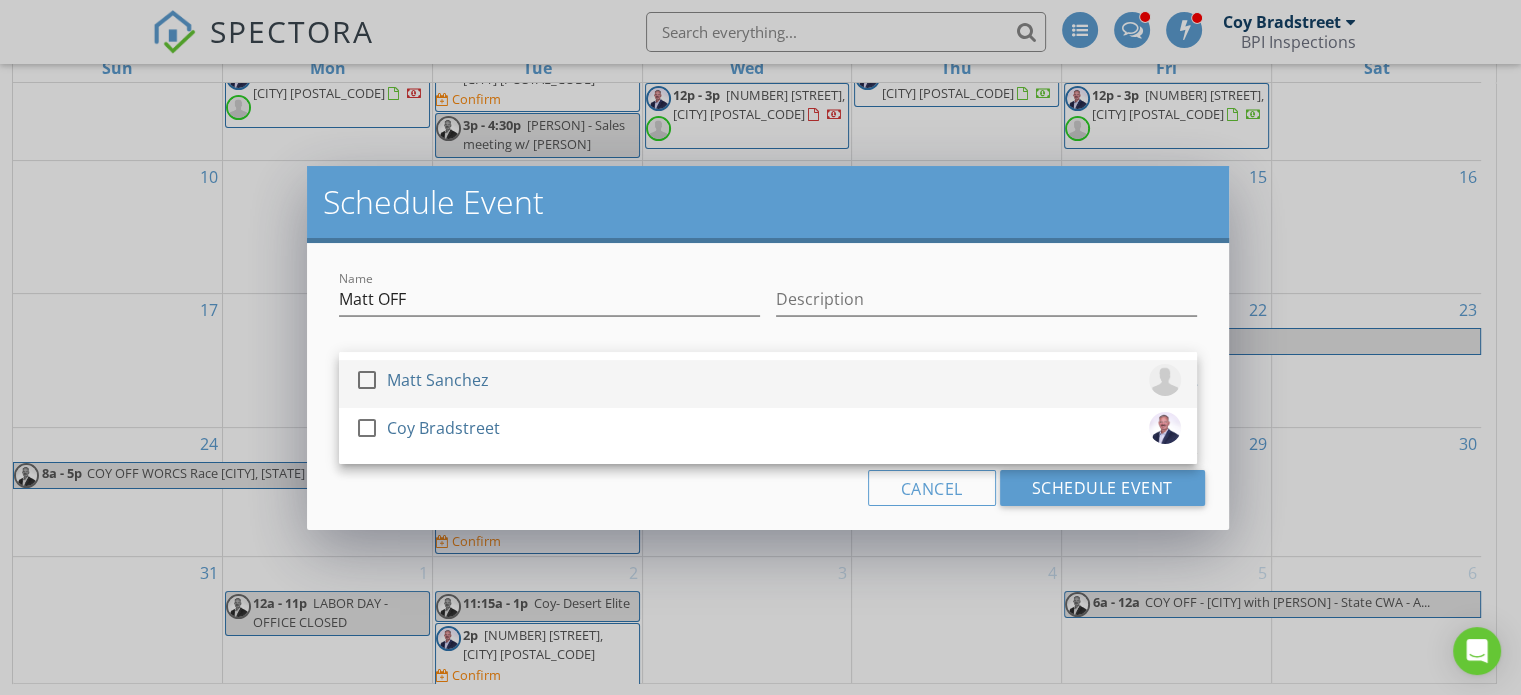 click at bounding box center [367, 380] 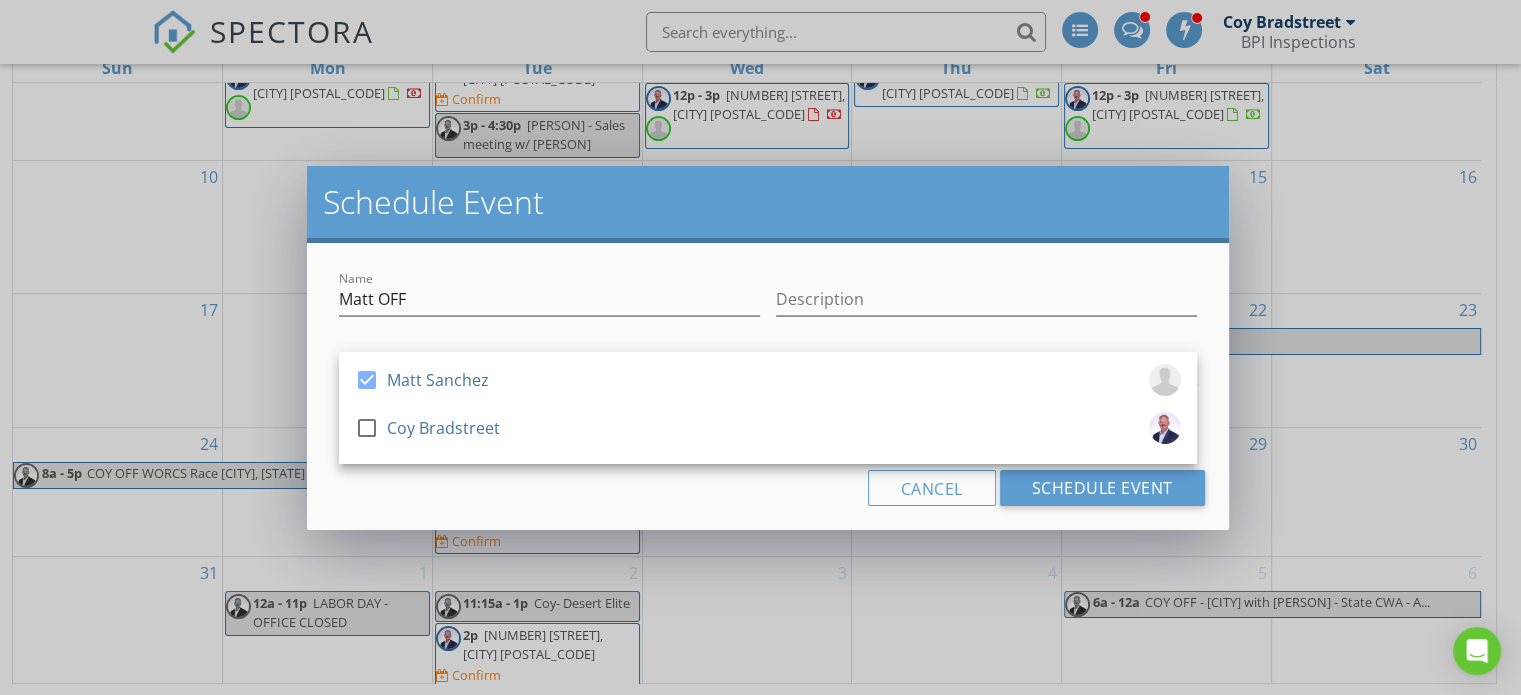 click on "Cancel   Schedule Event" at bounding box center [768, 488] 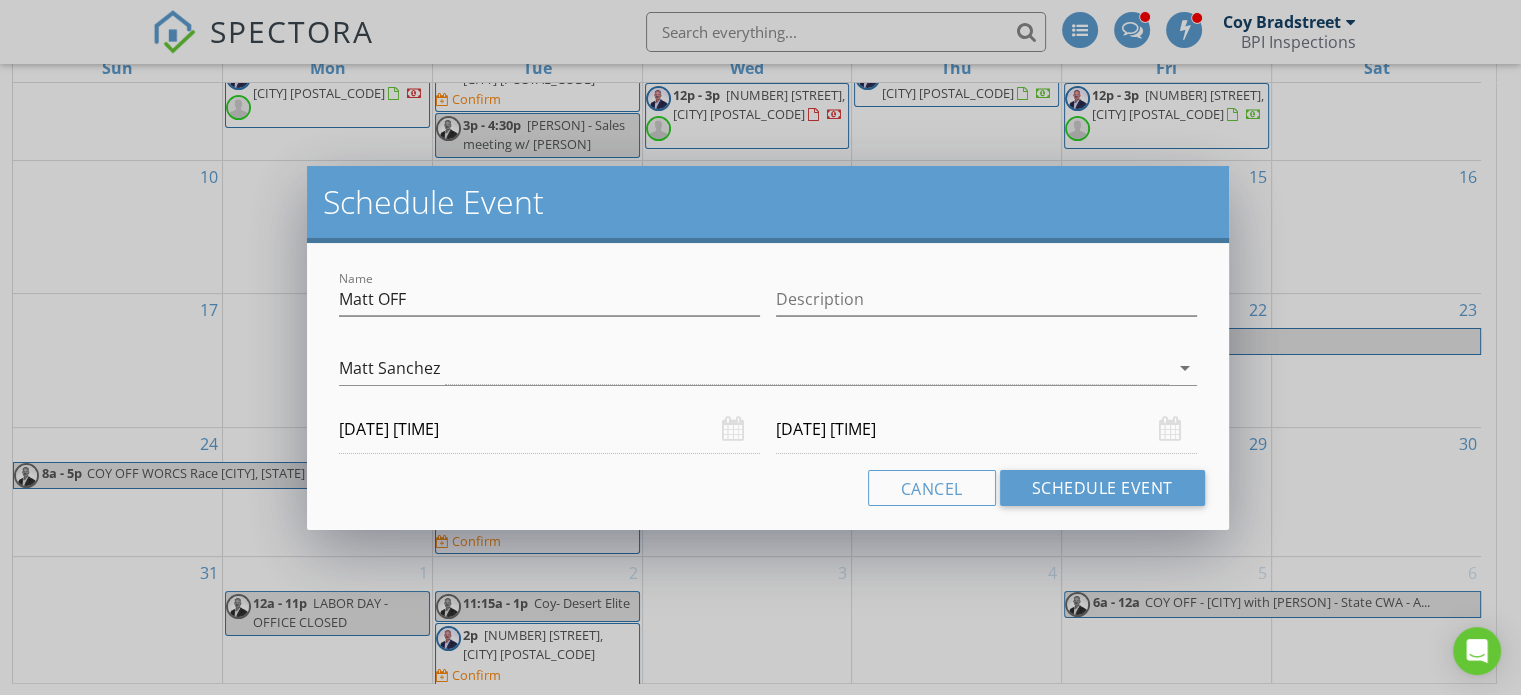click on "08/20/2025 12:00 AM" at bounding box center [549, 429] 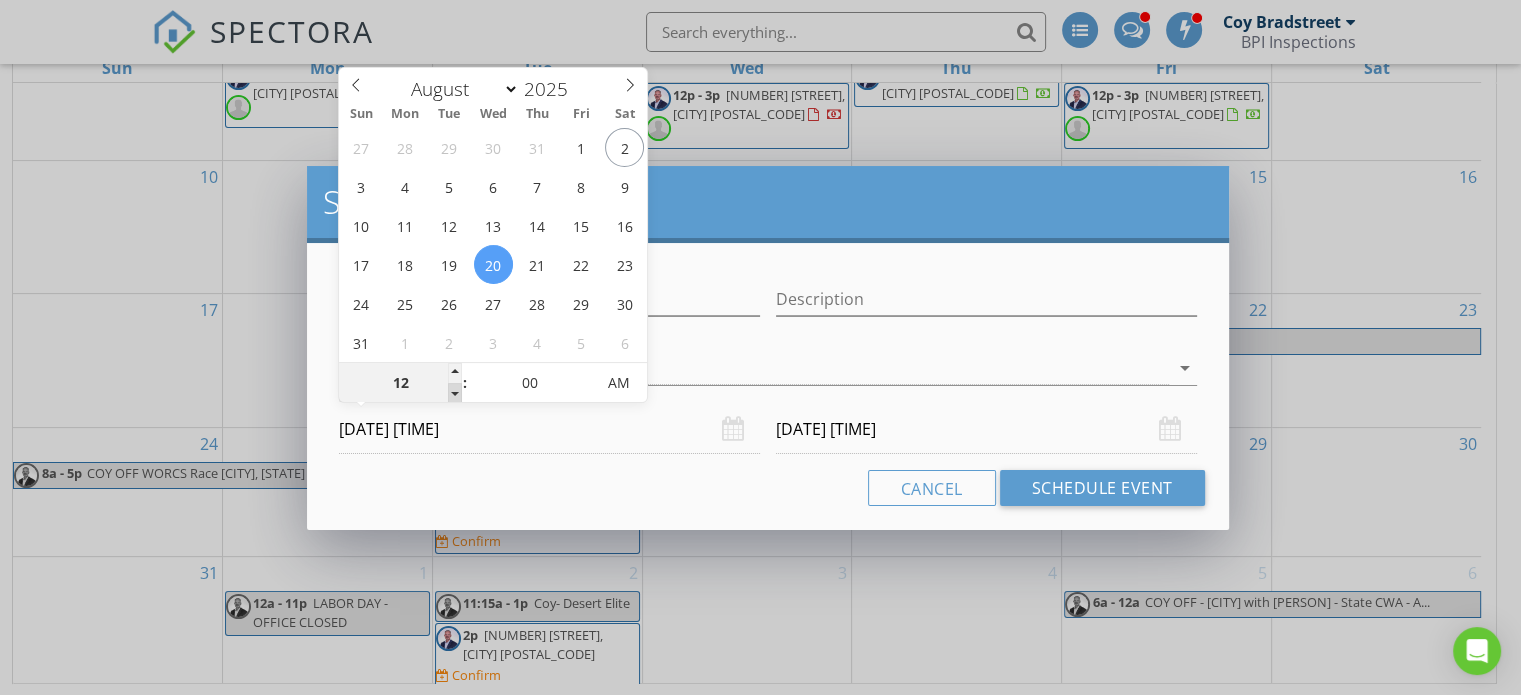 type on "11" 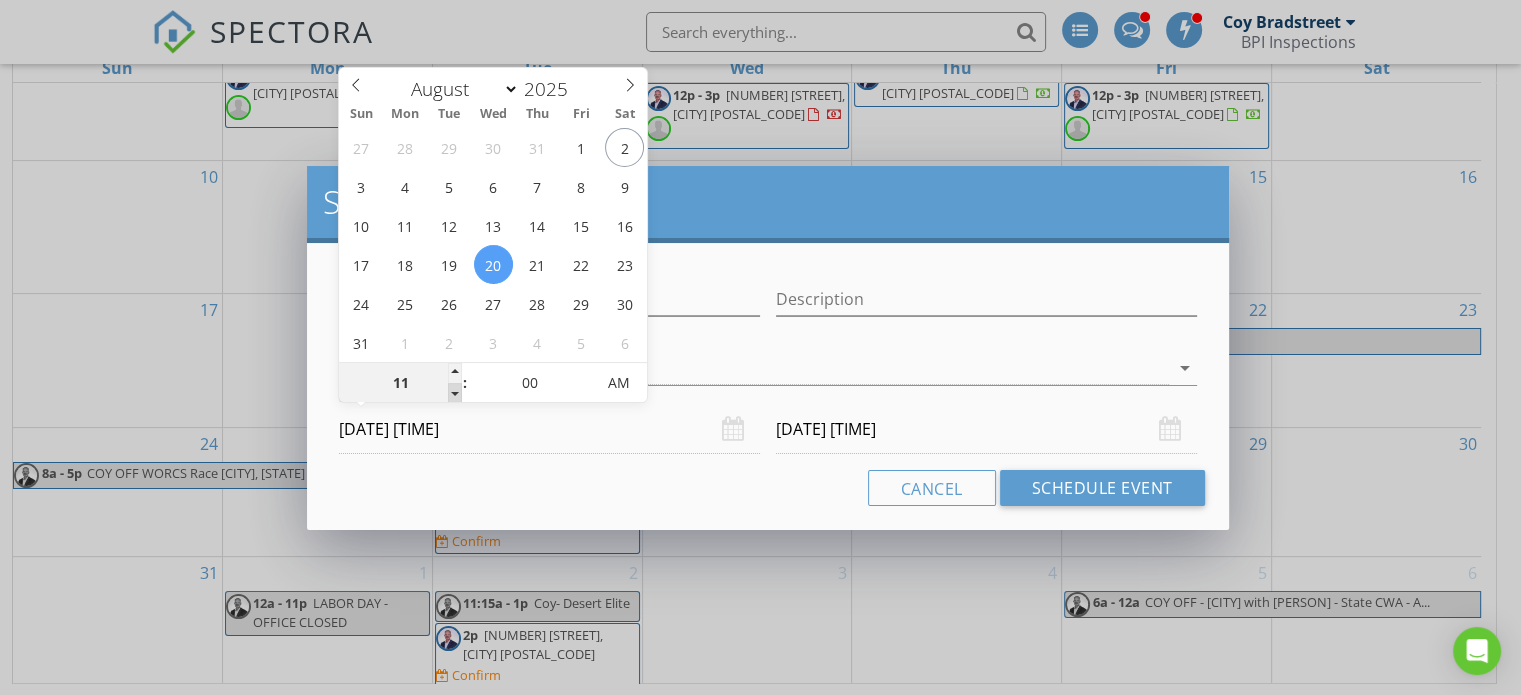 click at bounding box center (455, 393) 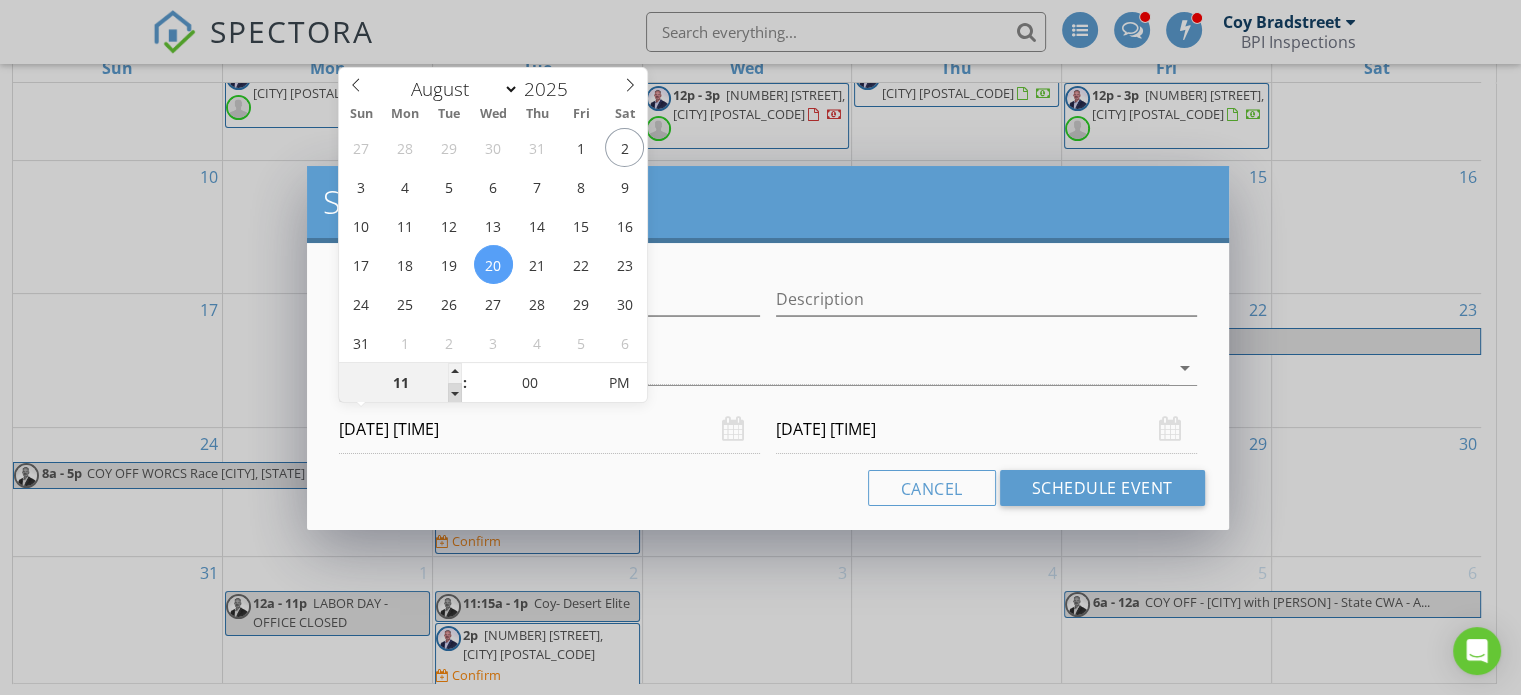 type on "10" 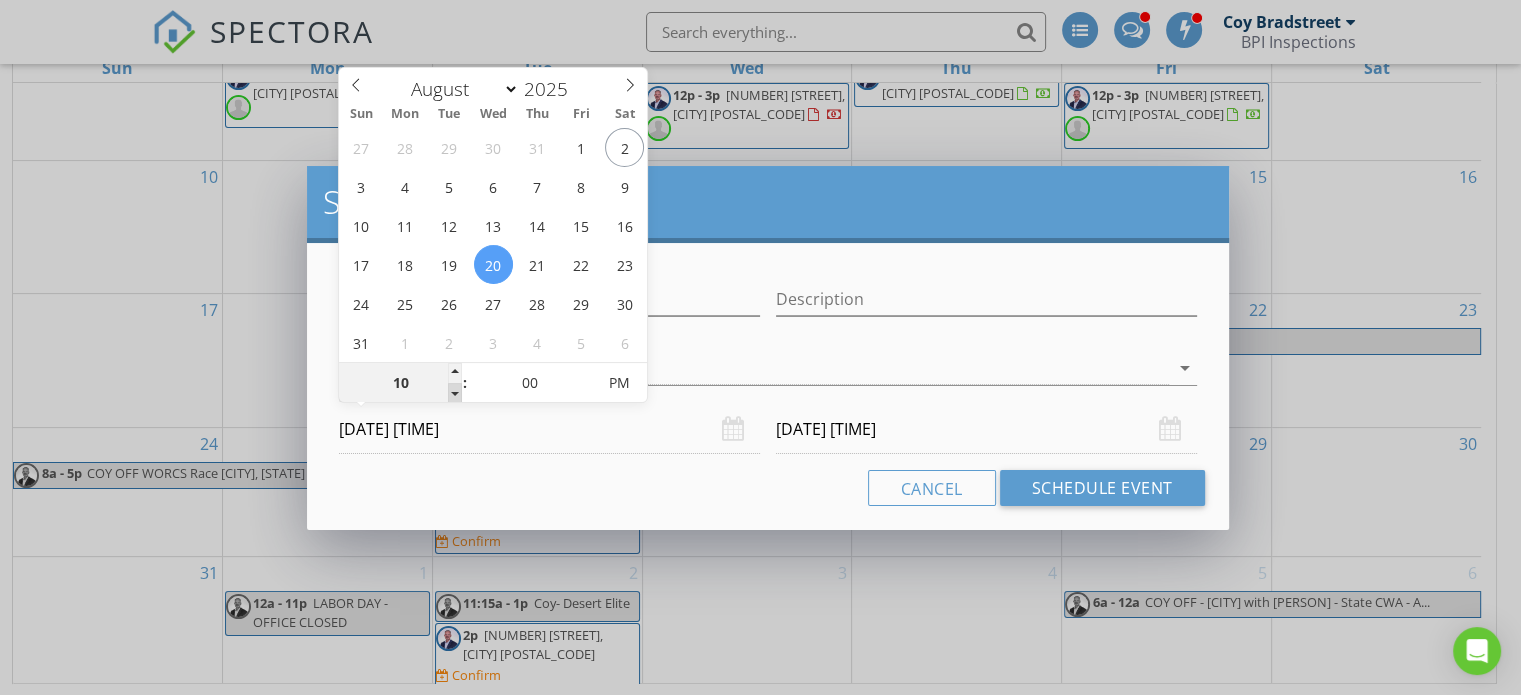click at bounding box center [455, 393] 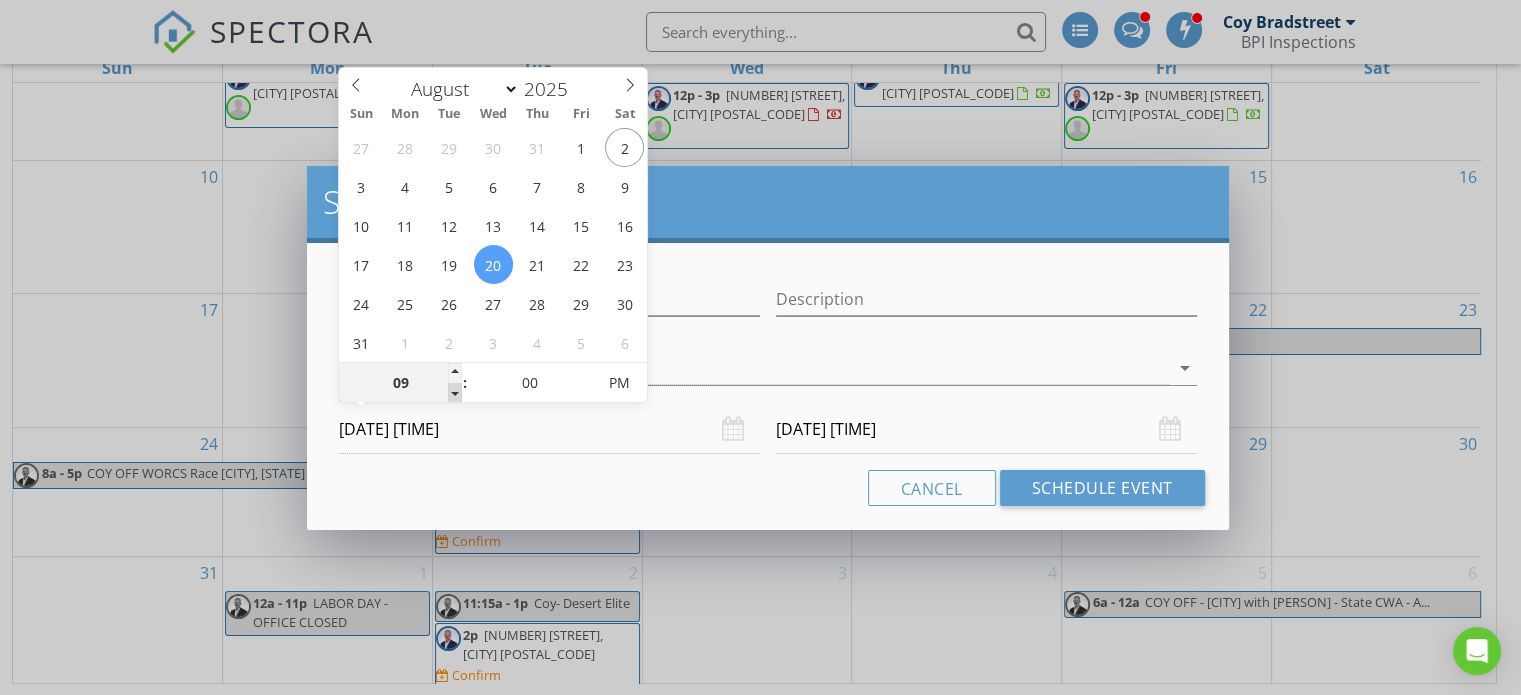 click at bounding box center (455, 393) 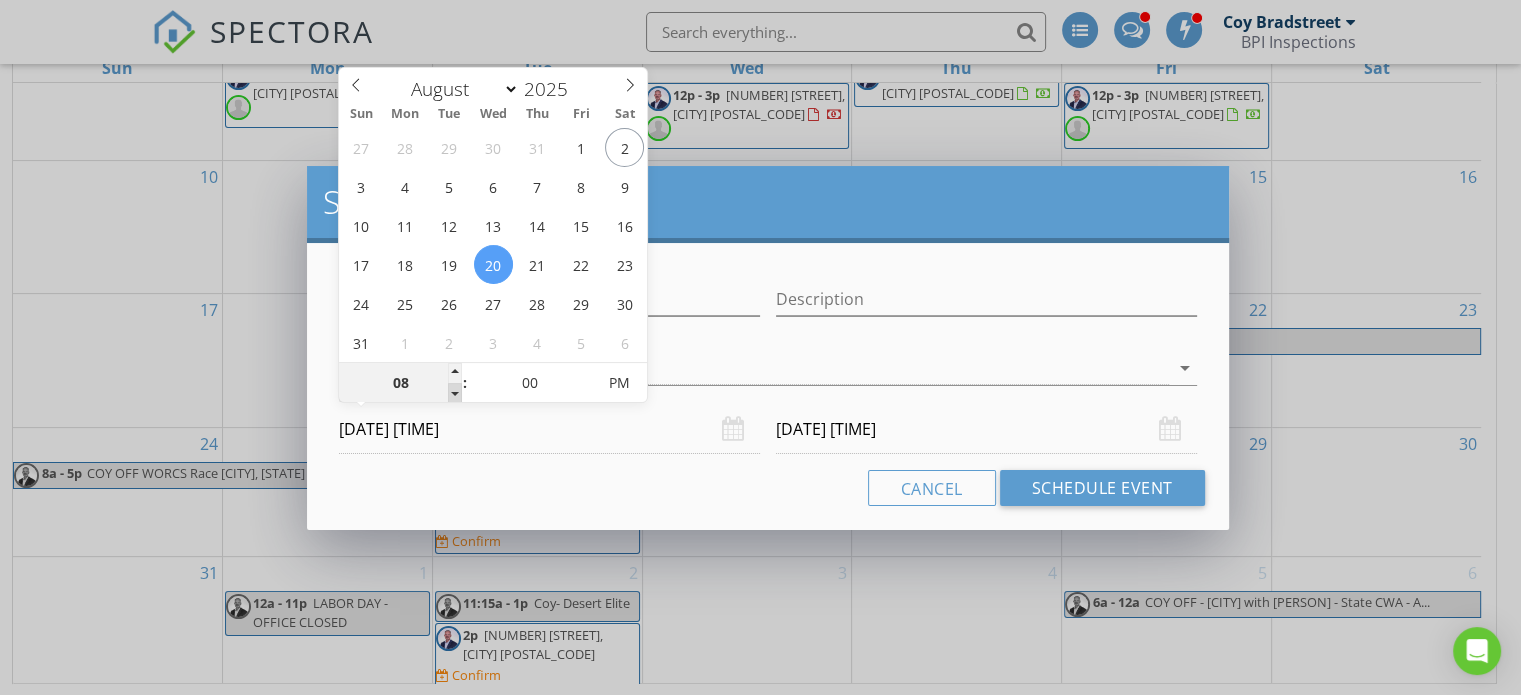 click at bounding box center (455, 393) 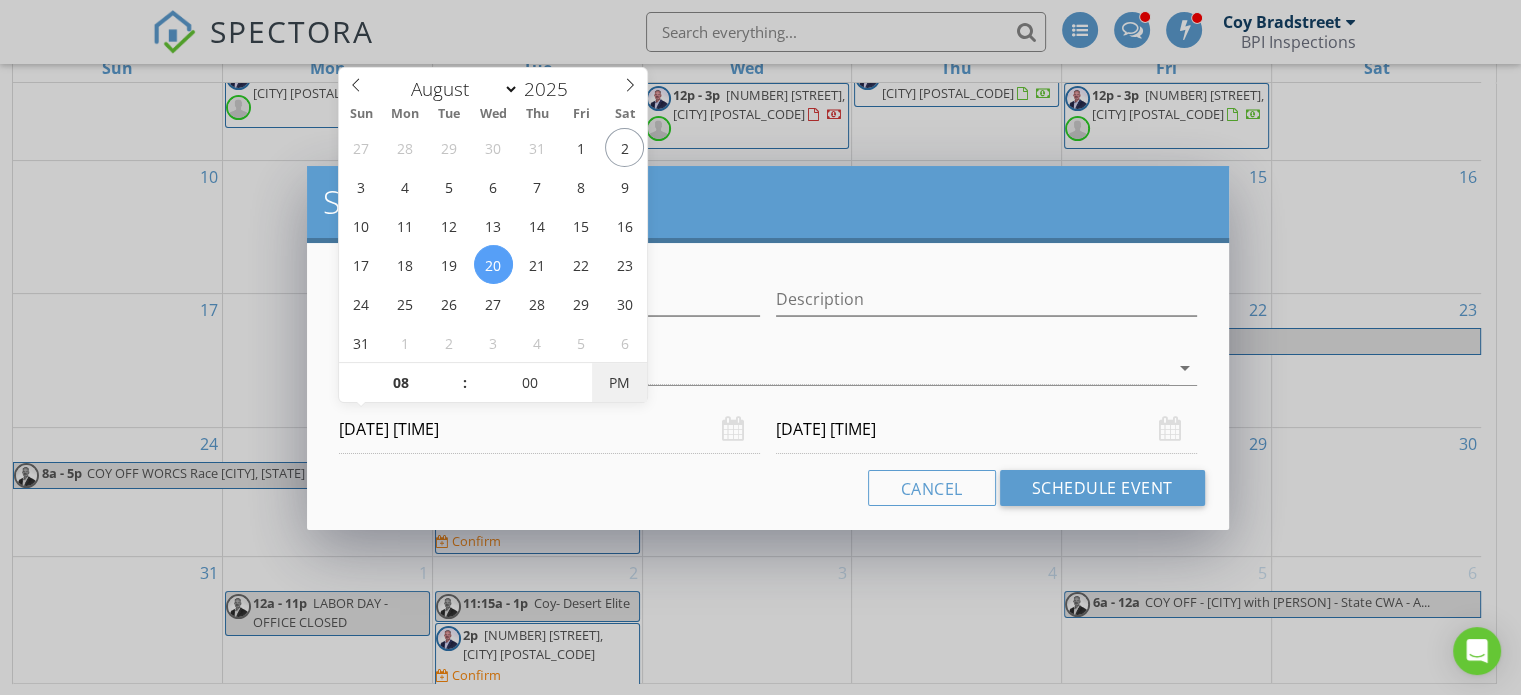 type on "08/20/2025 8:00 AM" 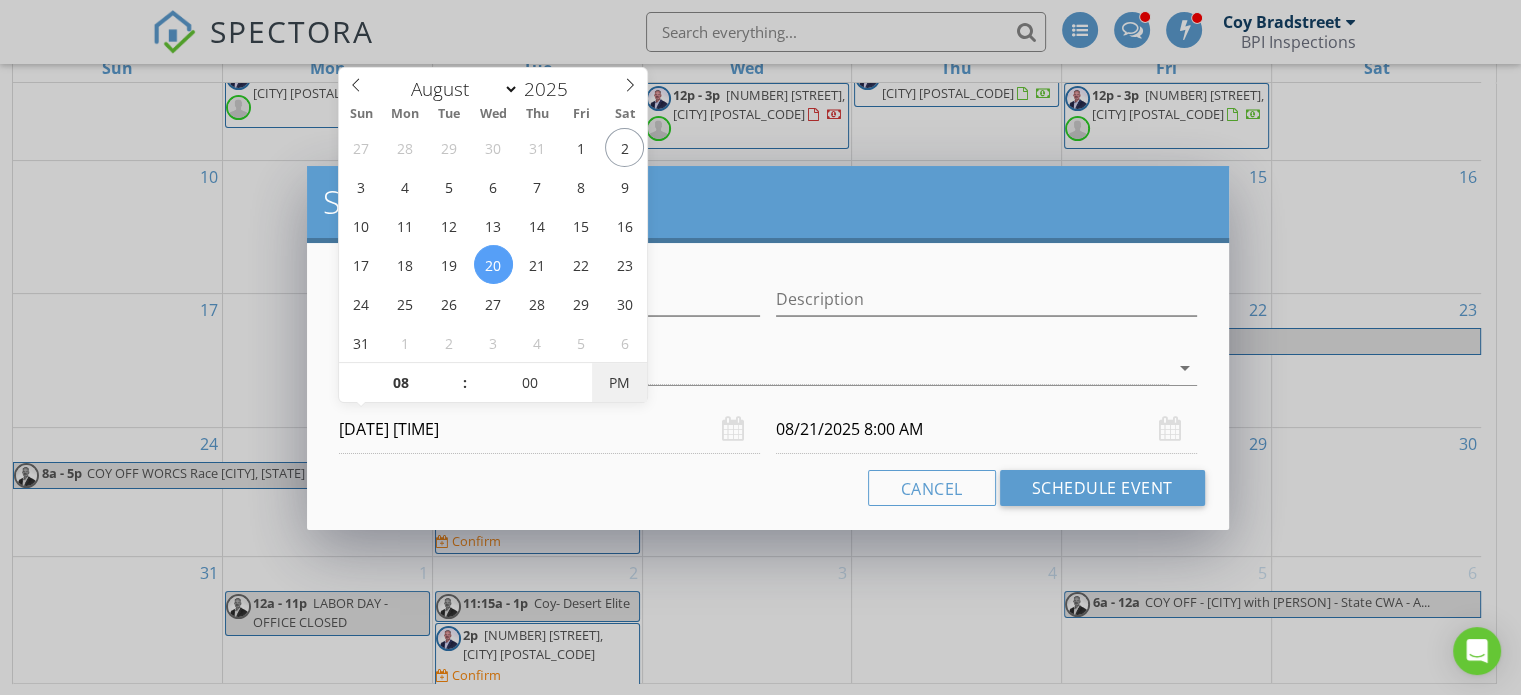 click on "PM" at bounding box center [619, 383] 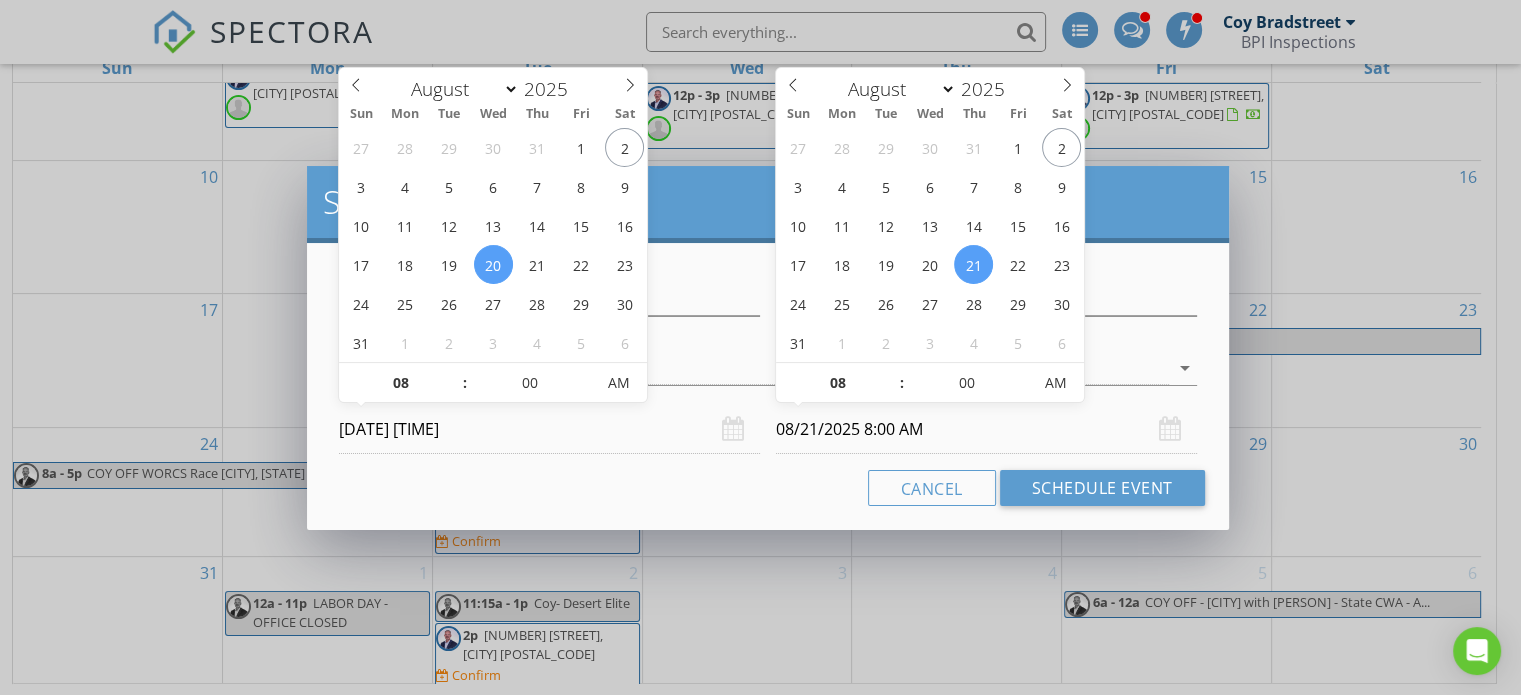 click on "08/21/2025 8:00 AM" at bounding box center (986, 429) 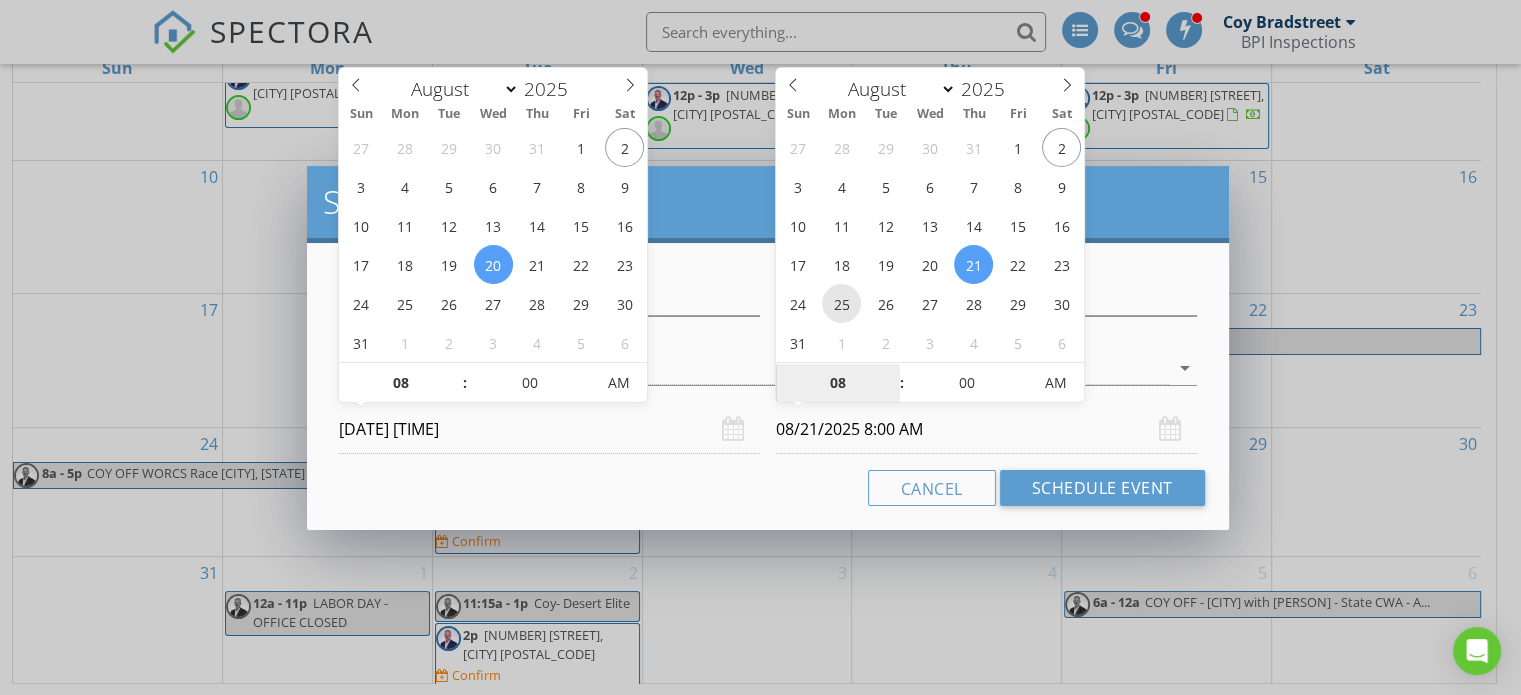 type on "08/25/2025 8:00 AM" 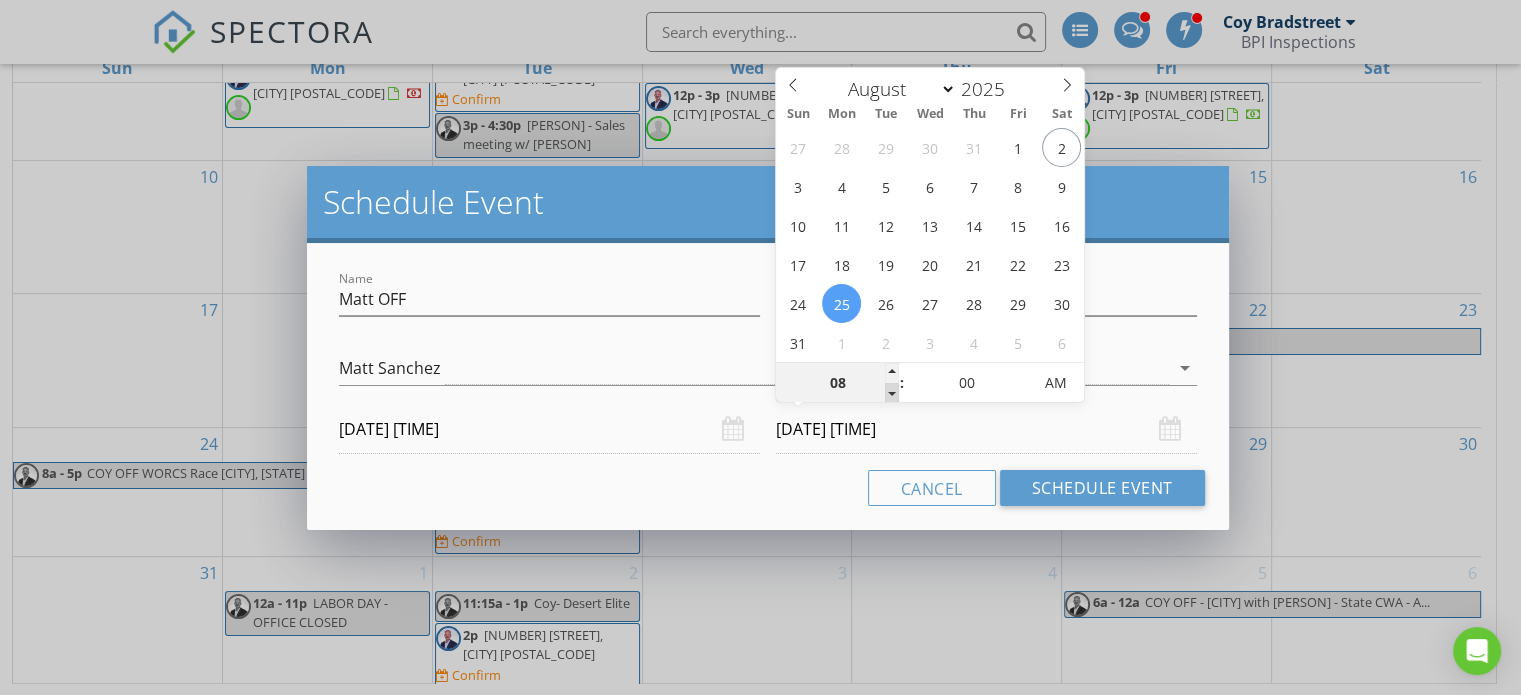 type on "07" 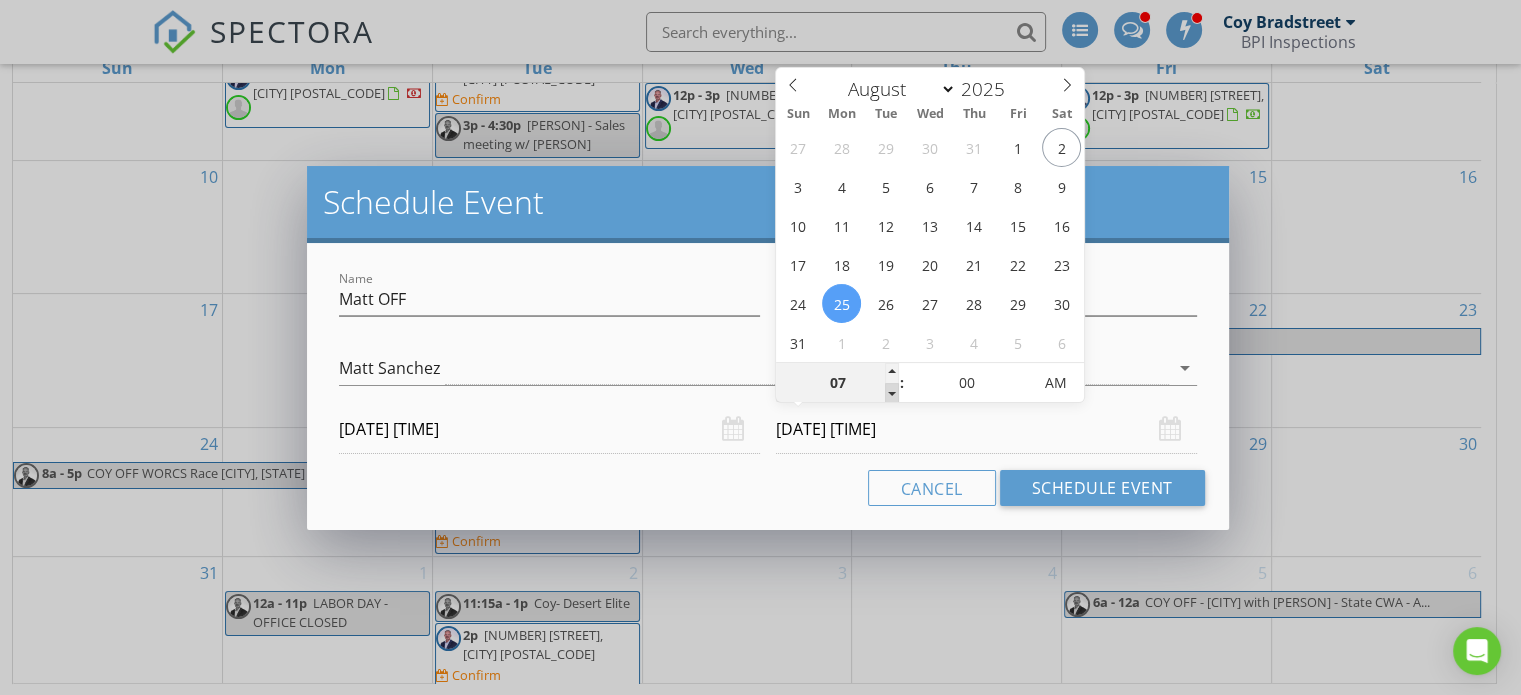 click at bounding box center [892, 393] 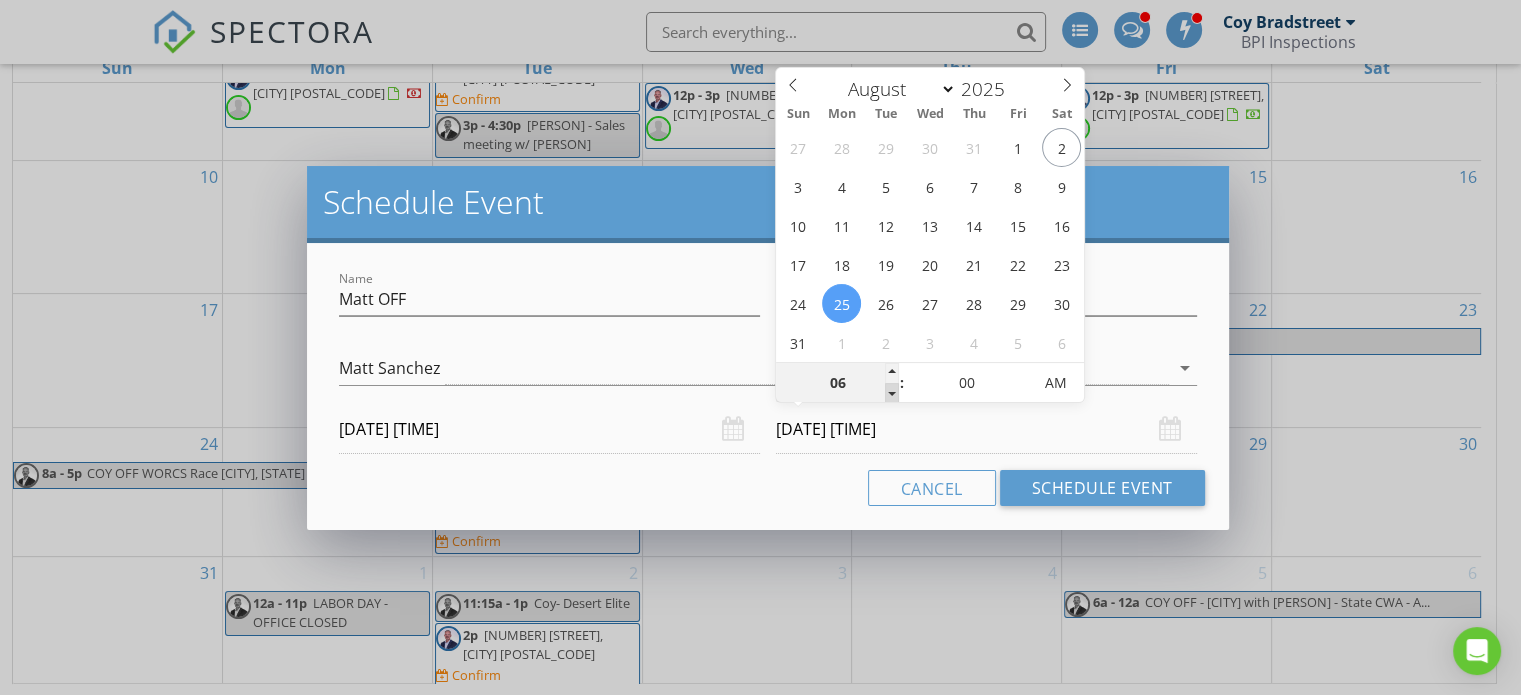 click at bounding box center [892, 393] 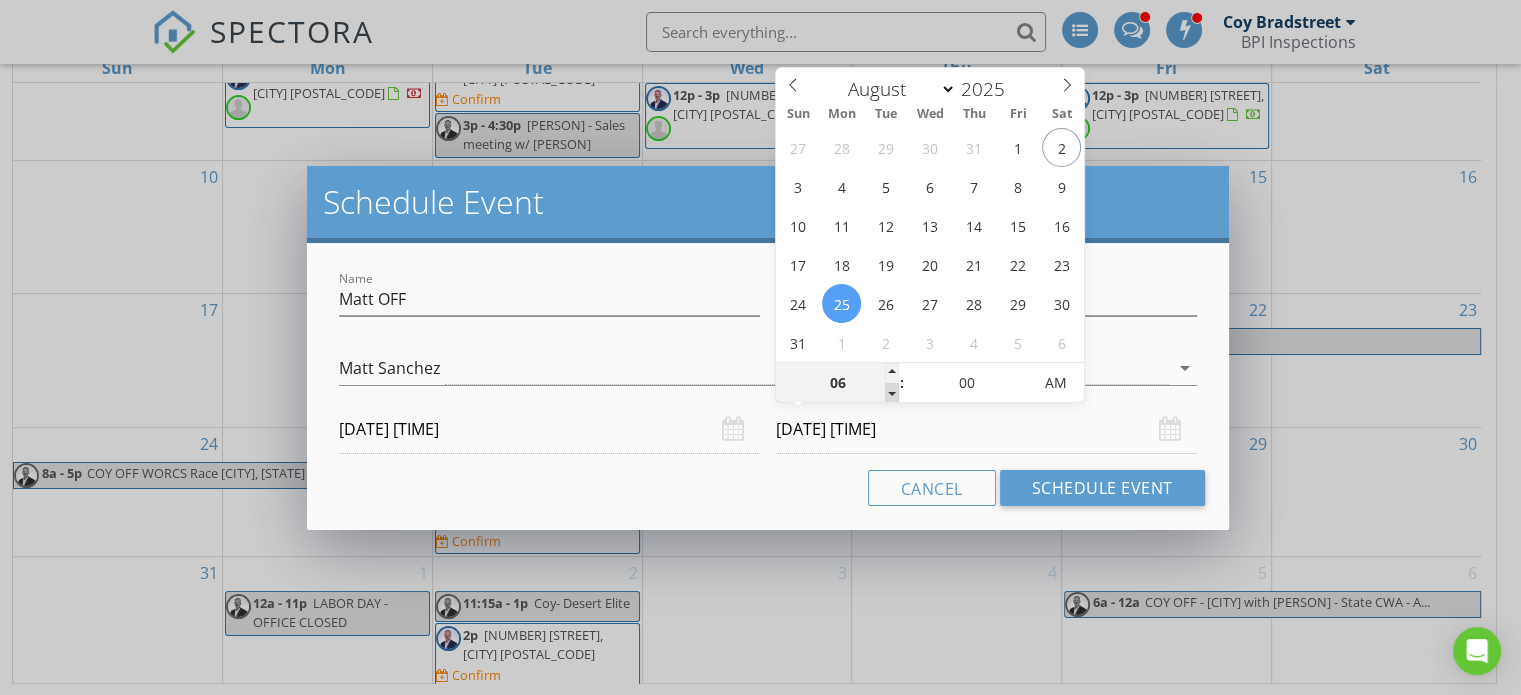 type on "05" 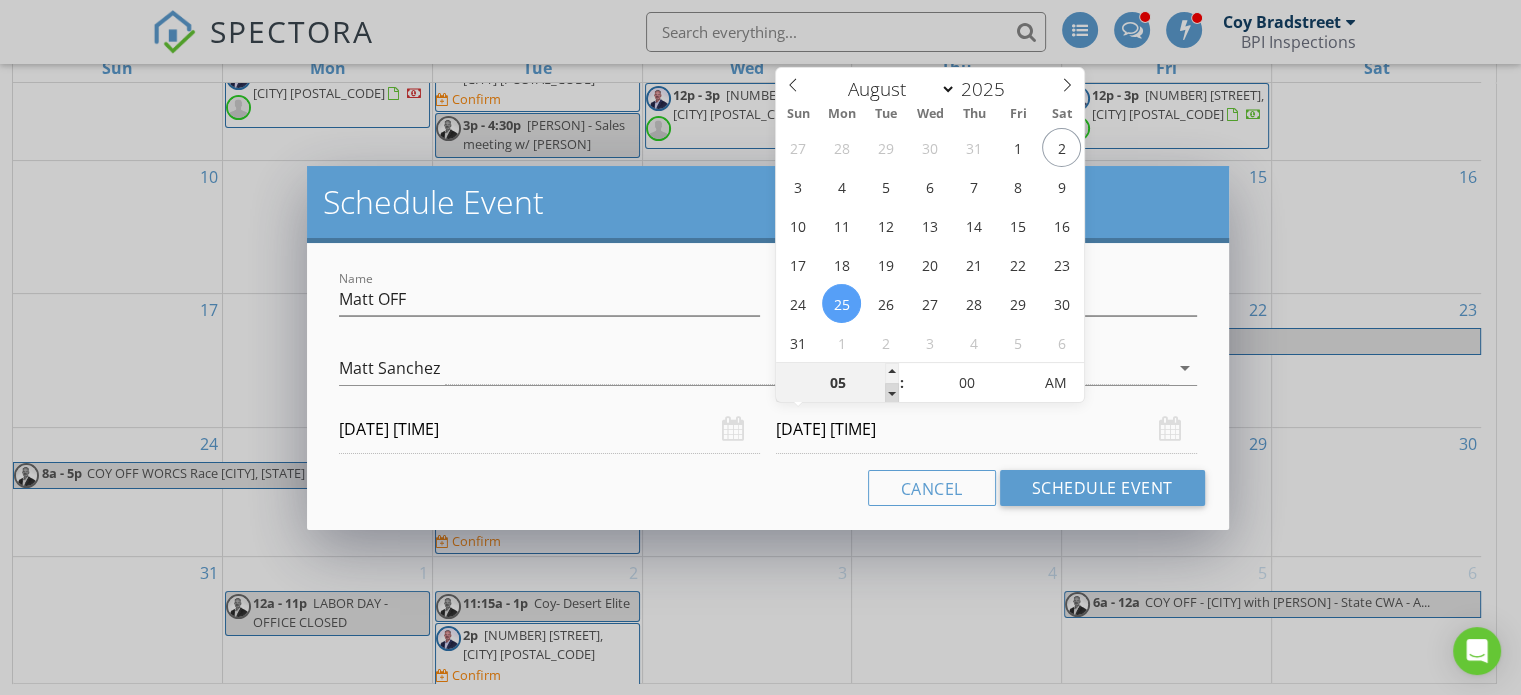 click at bounding box center (892, 393) 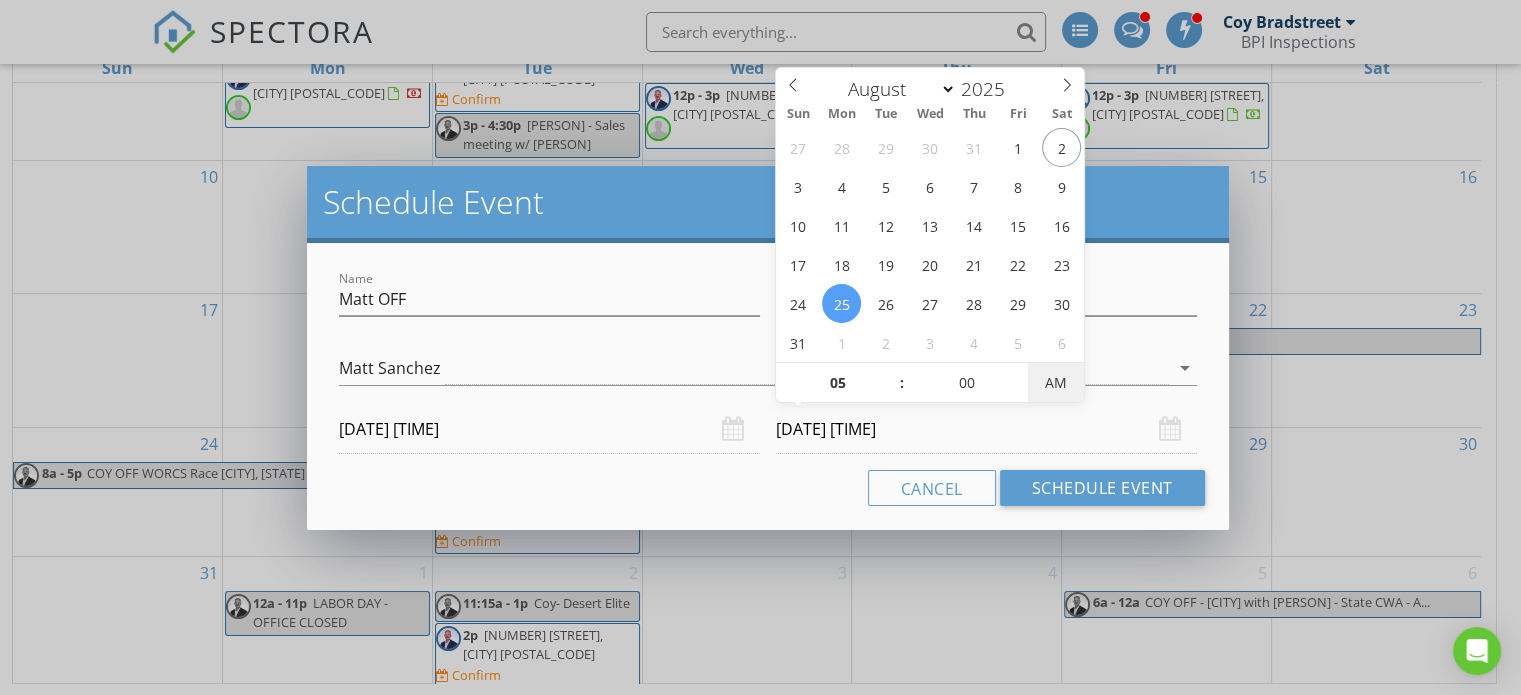 type on "08/25/2025 5:00 PM" 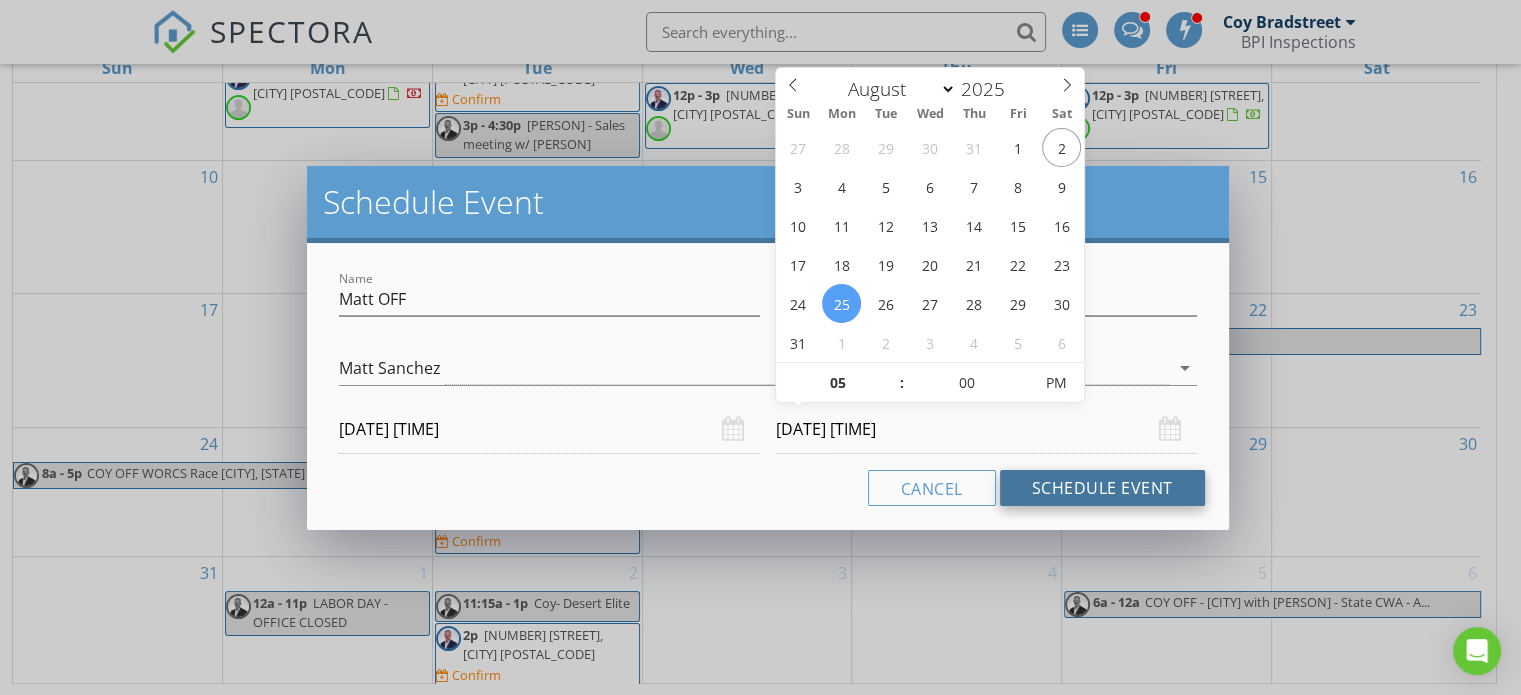 click on "Schedule Event" at bounding box center [1102, 488] 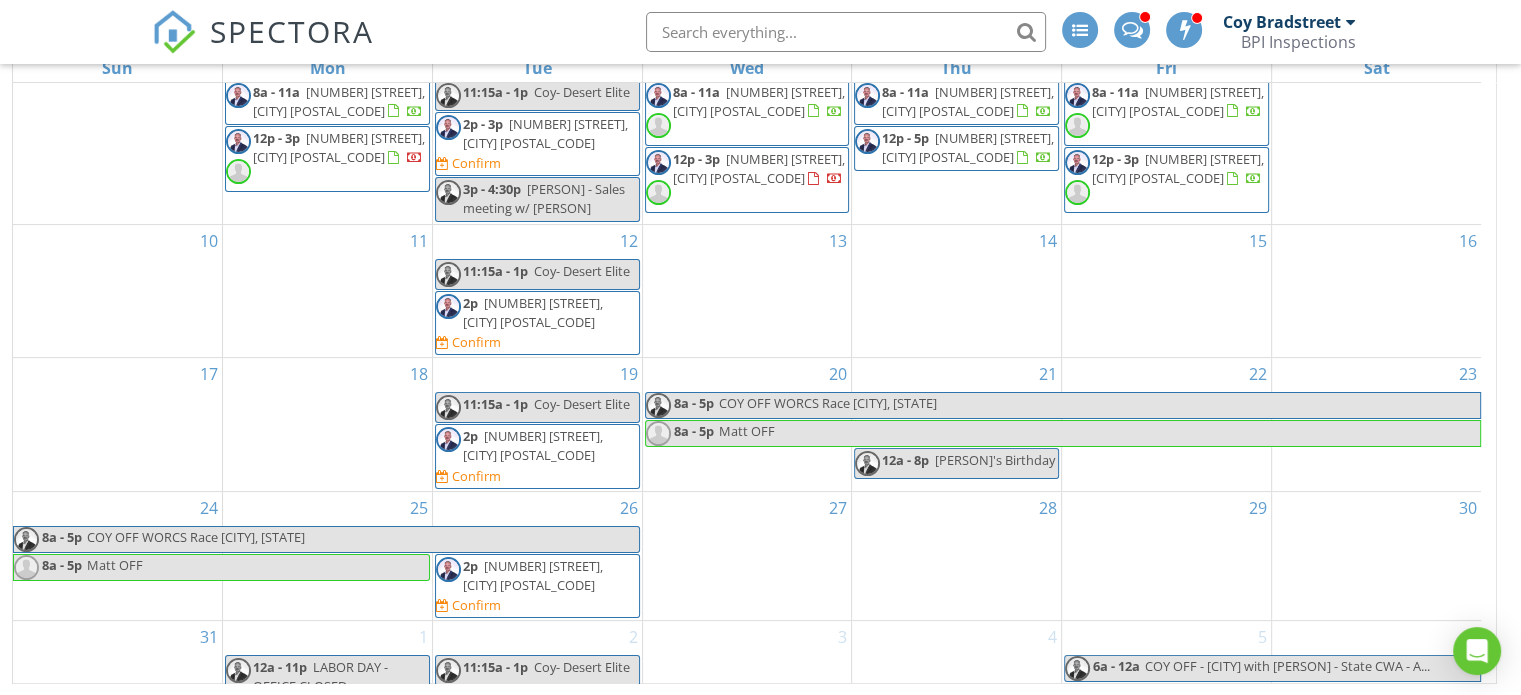 scroll, scrollTop: 360, scrollLeft: 0, axis: vertical 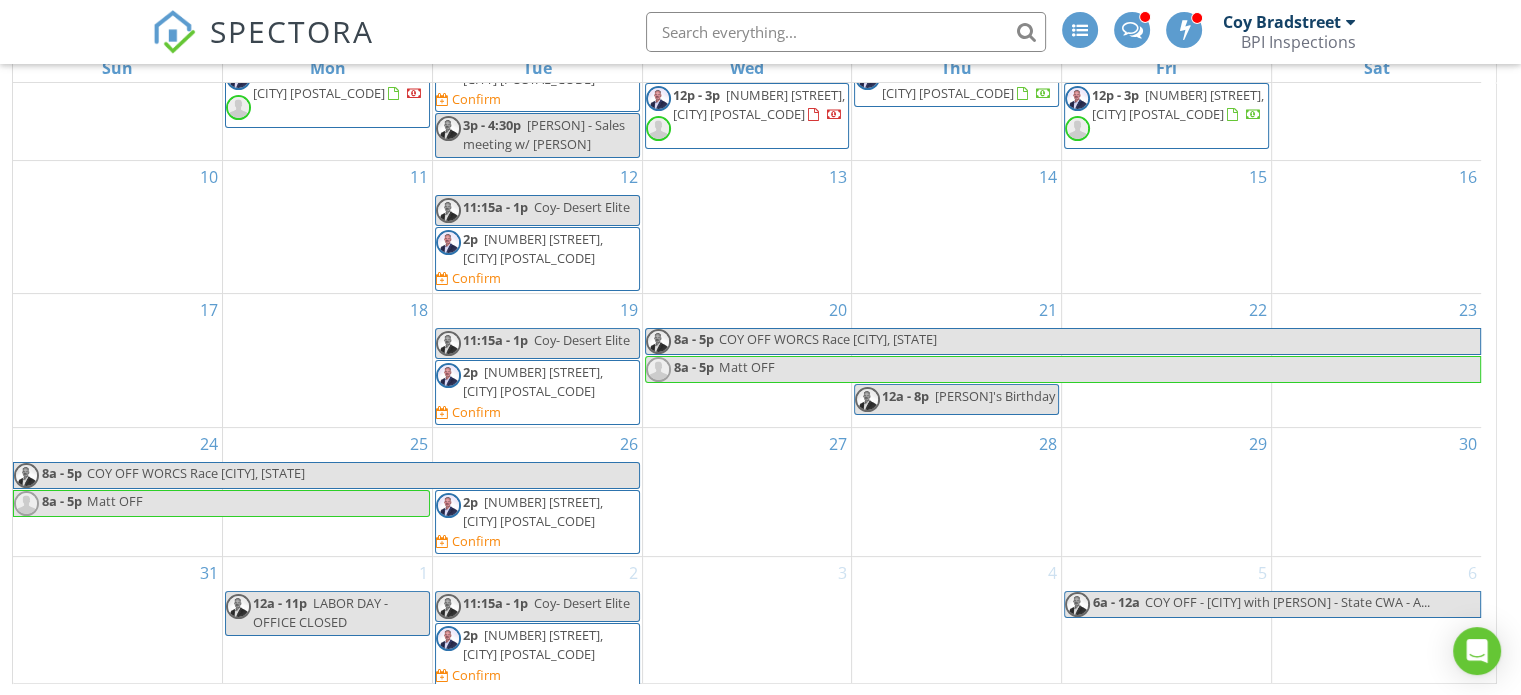 click on "Matt OFF" at bounding box center (257, 503) 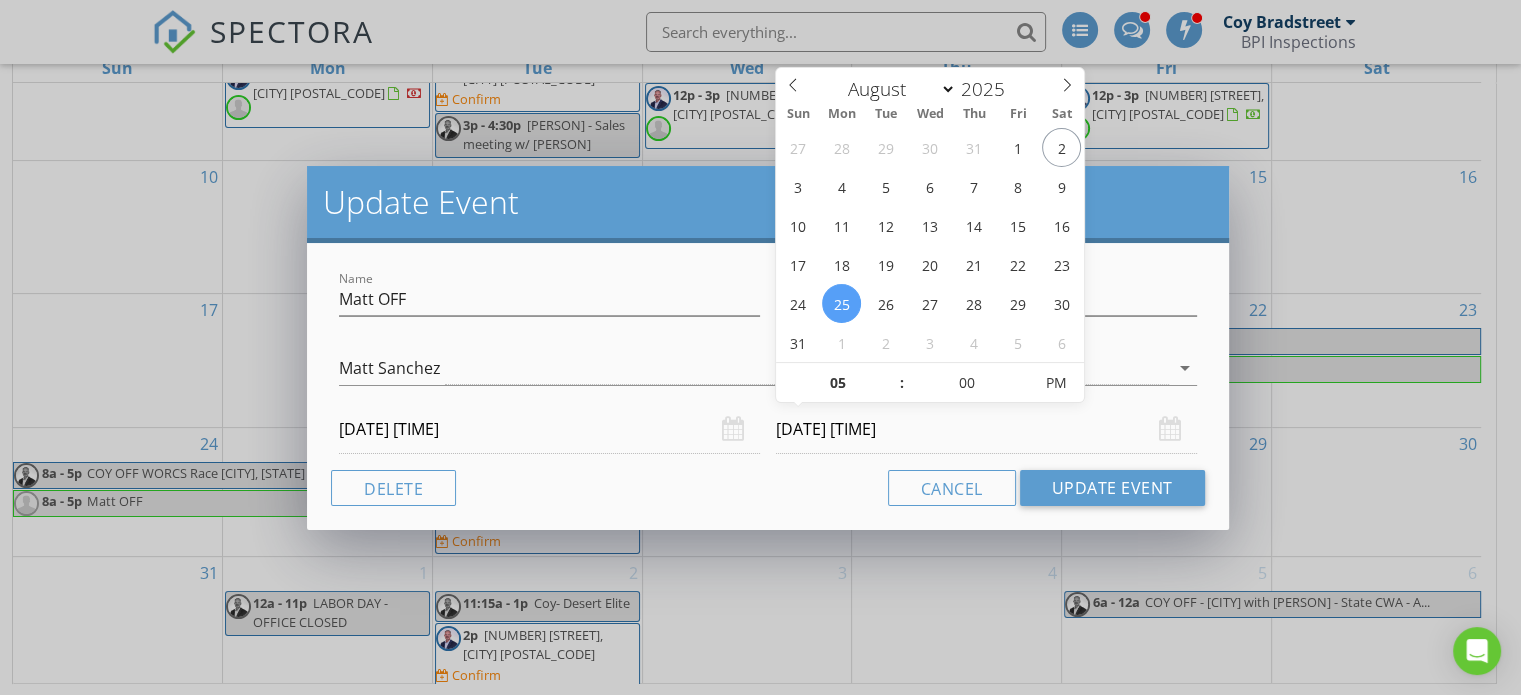 click on "08/25/2025 5:00 PM" at bounding box center [986, 429] 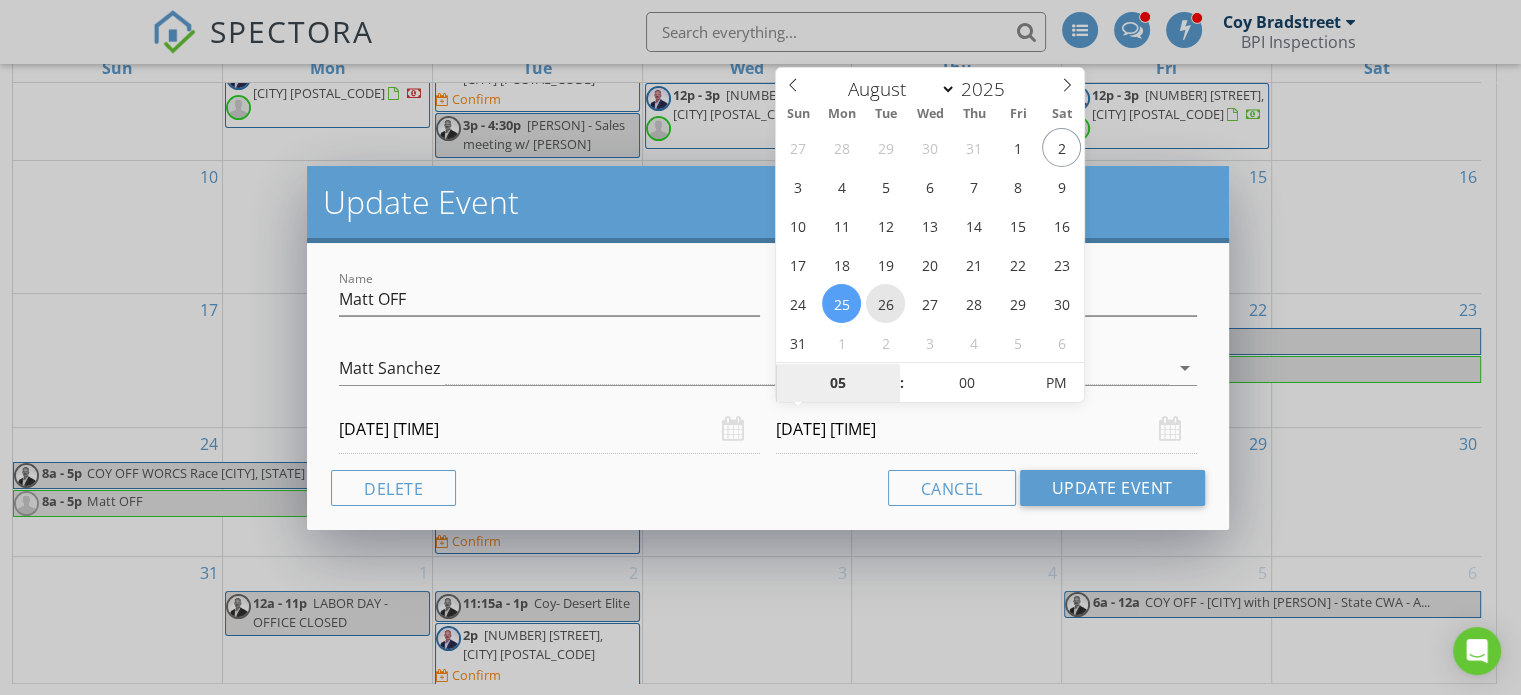 type on "08/26/2025 5:00 PM" 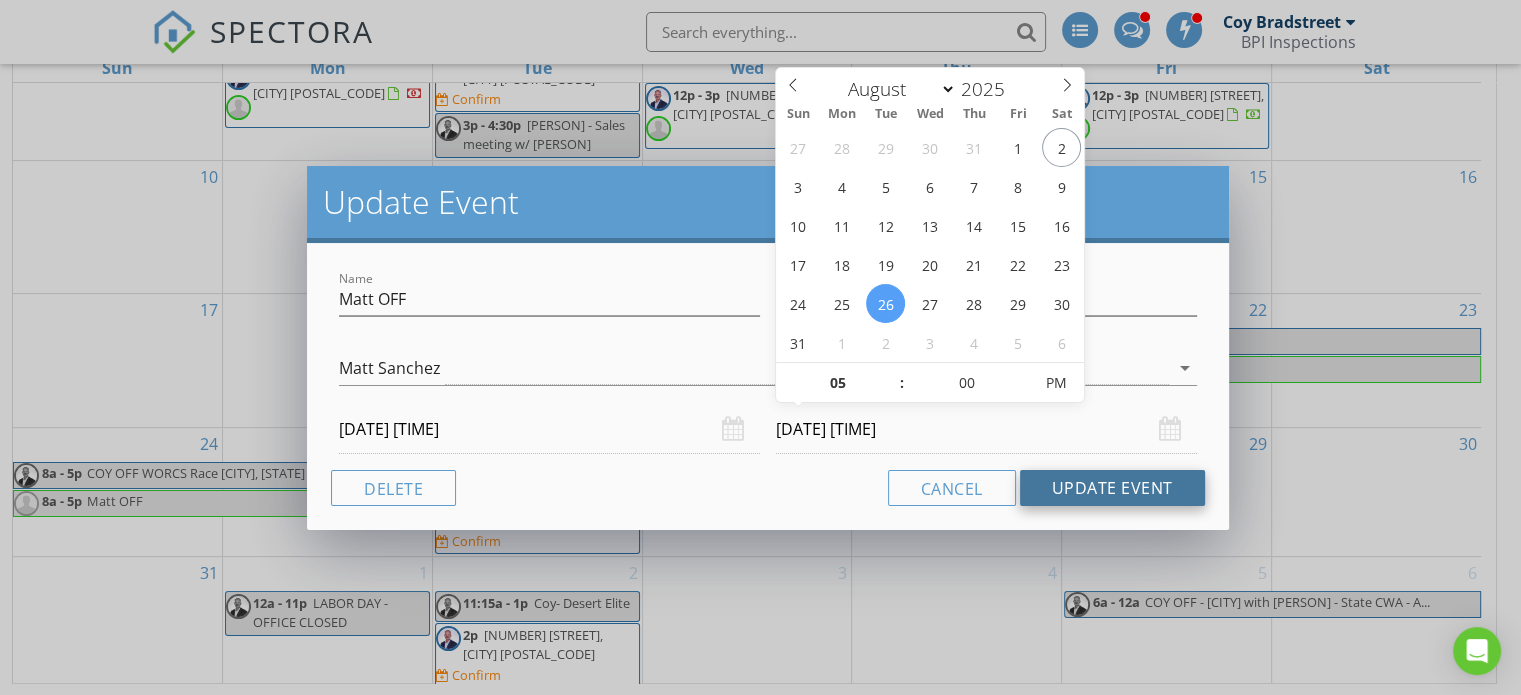 click on "Update Event" at bounding box center [1112, 488] 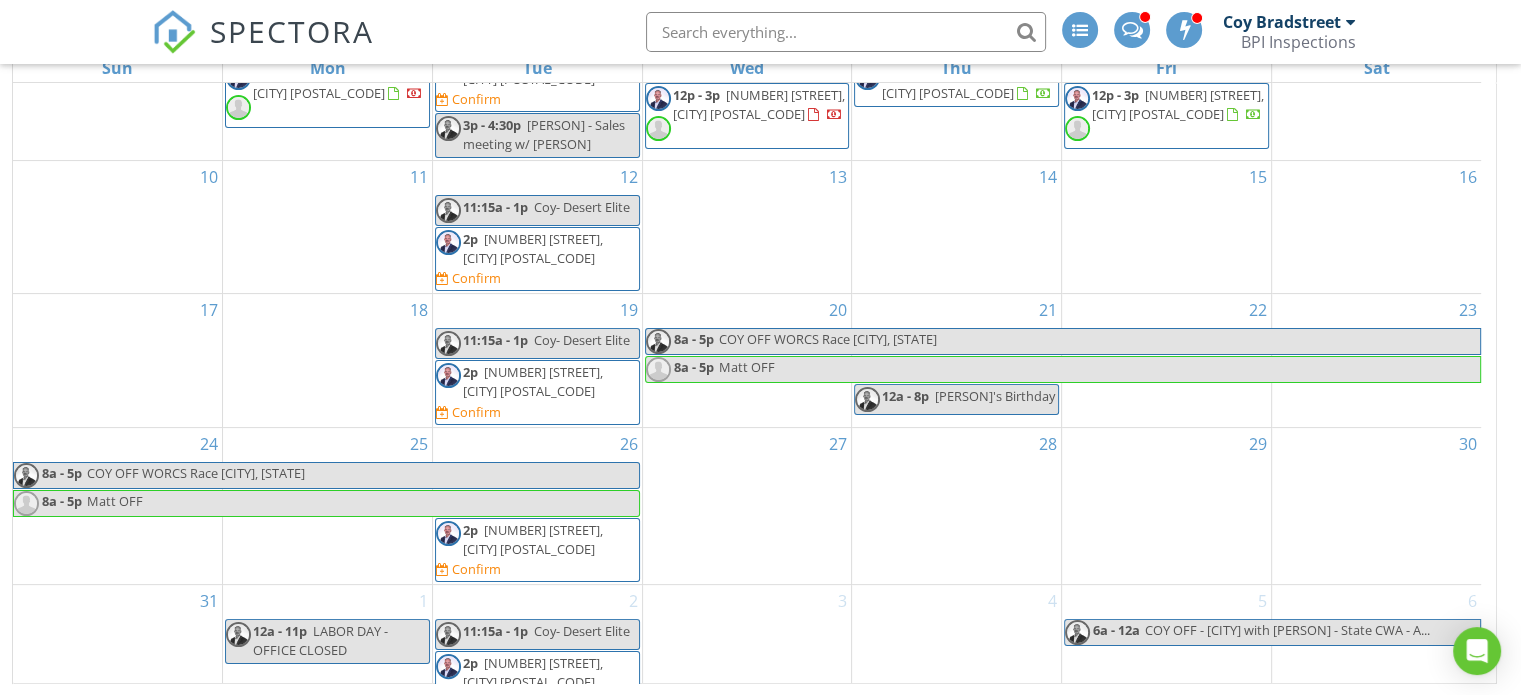 scroll, scrollTop: 0, scrollLeft: 0, axis: both 